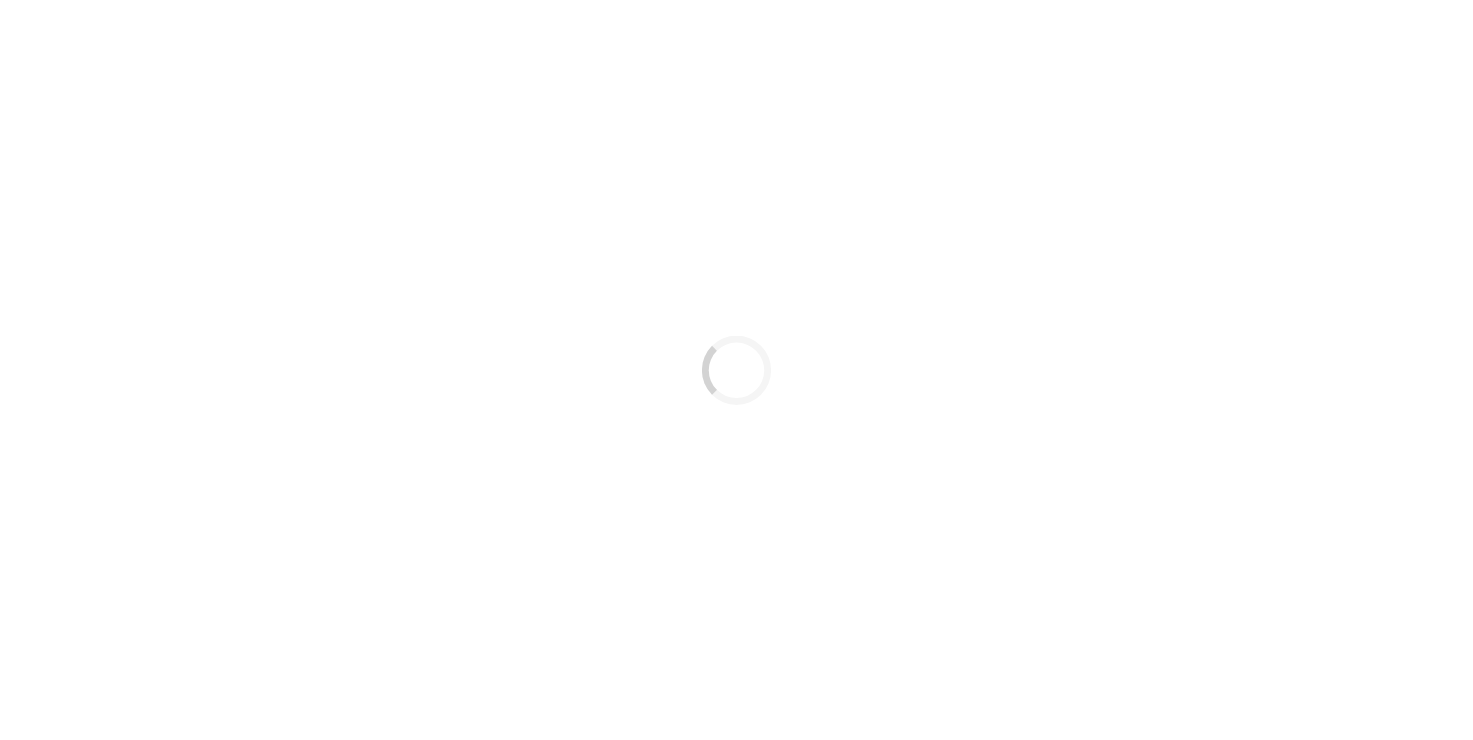 scroll, scrollTop: 0, scrollLeft: 0, axis: both 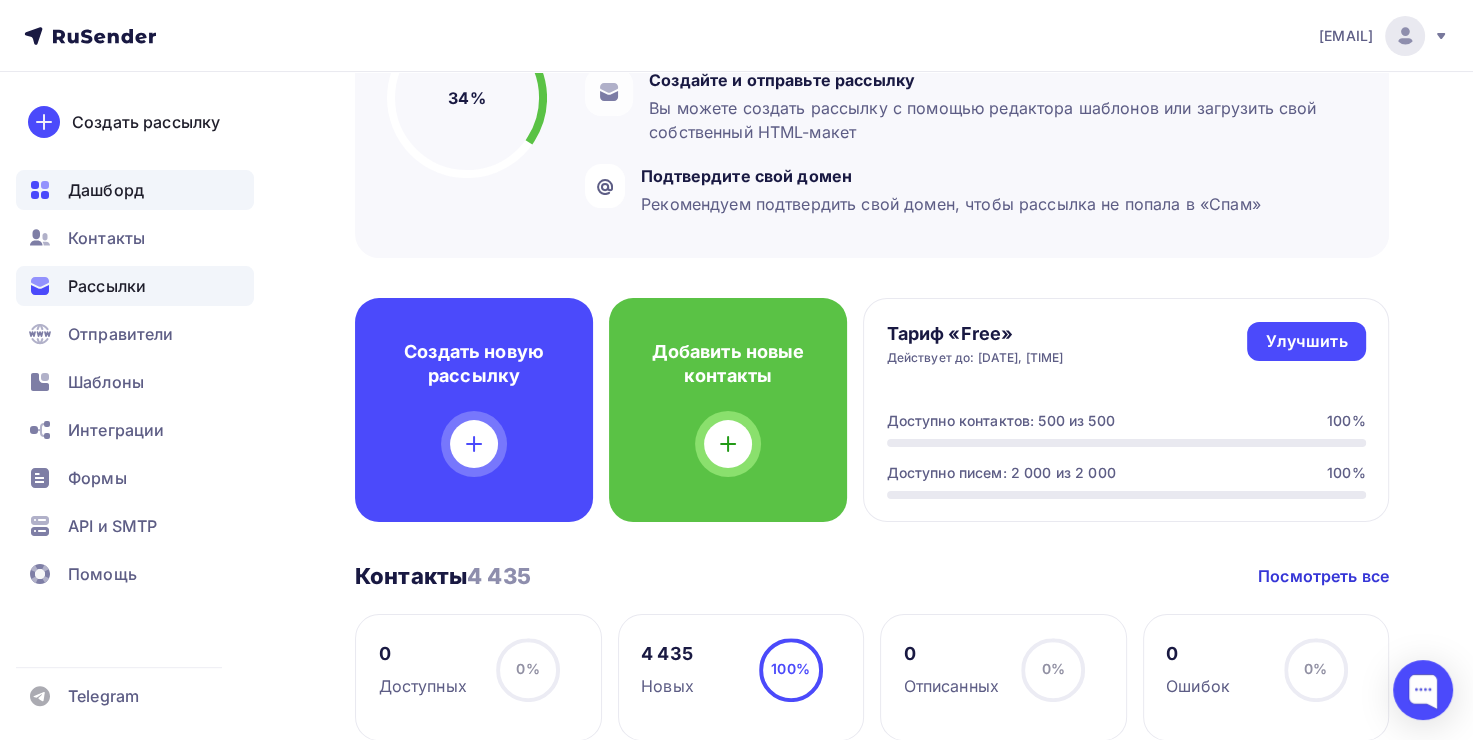 click on "Рассылки" at bounding box center [107, 286] 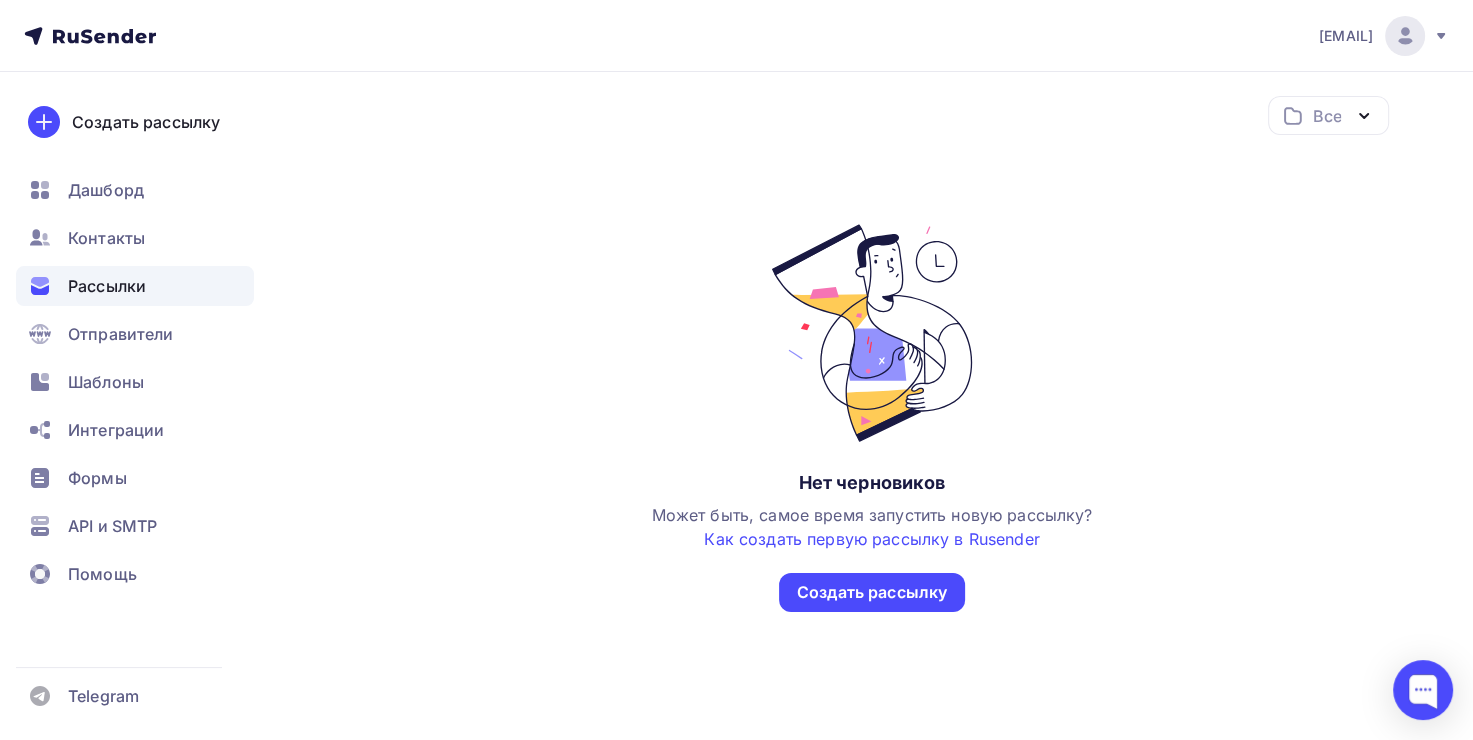 scroll, scrollTop: 0, scrollLeft: 0, axis: both 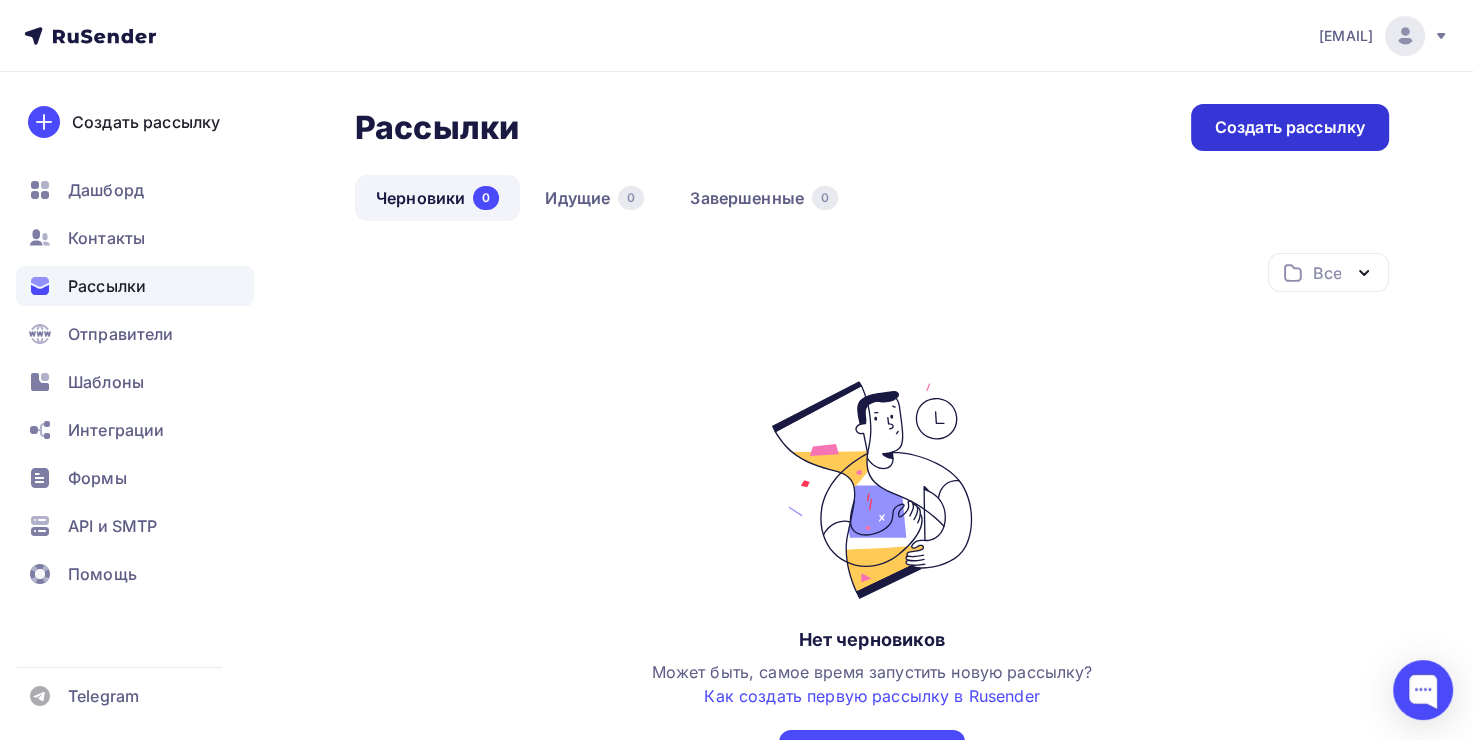 click on "Создать рассылку" at bounding box center (1290, 127) 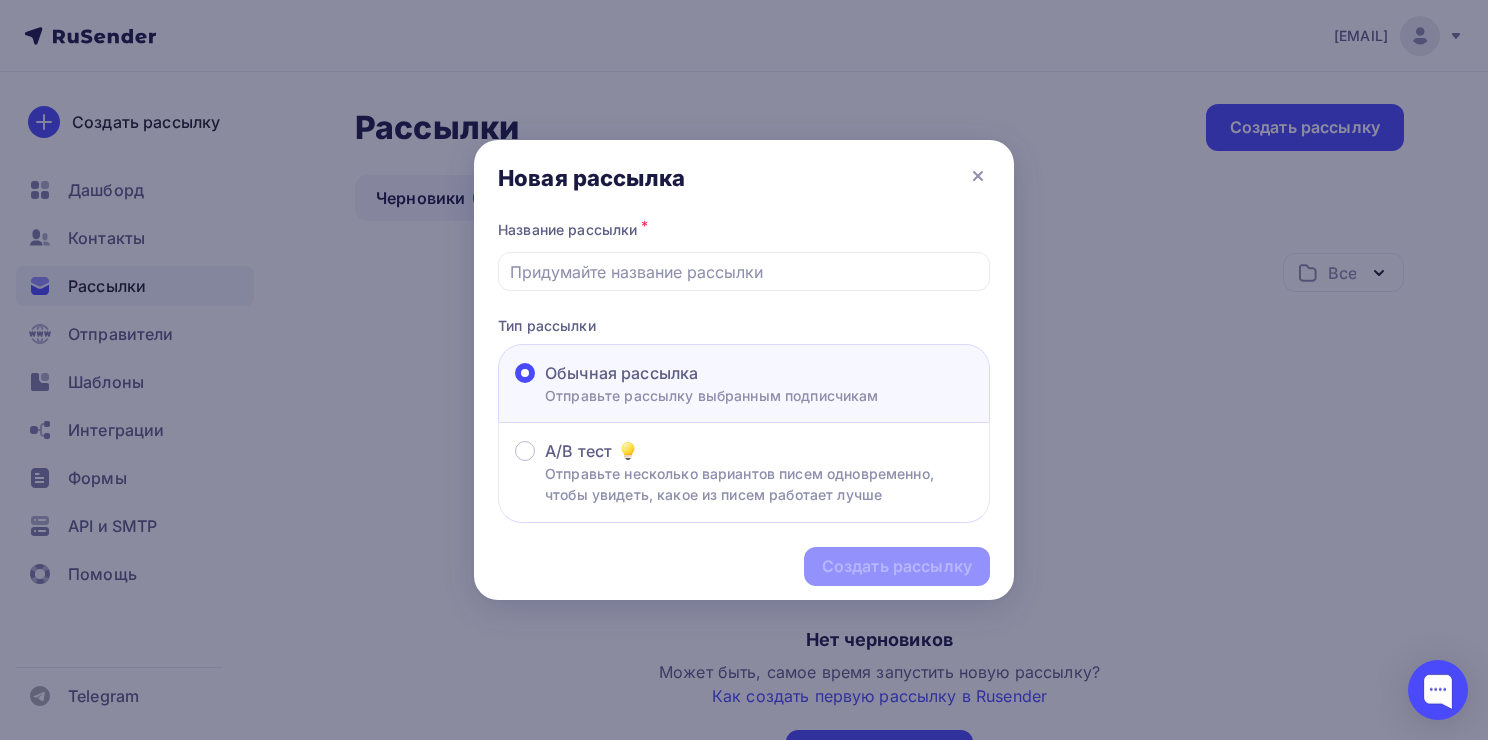 click on "Отправьте рассылку выбранным подписчикам" at bounding box center (712, 395) 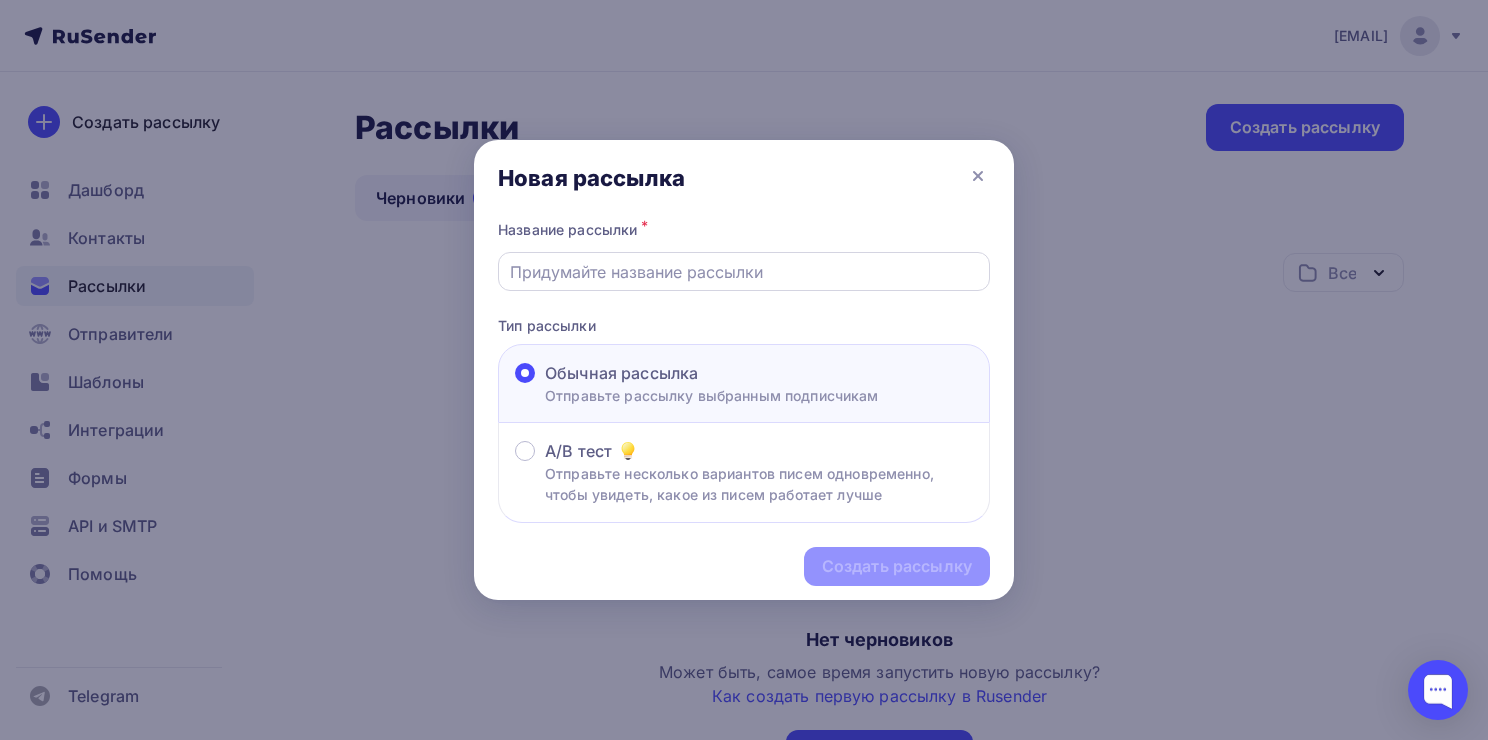 click at bounding box center [744, 272] 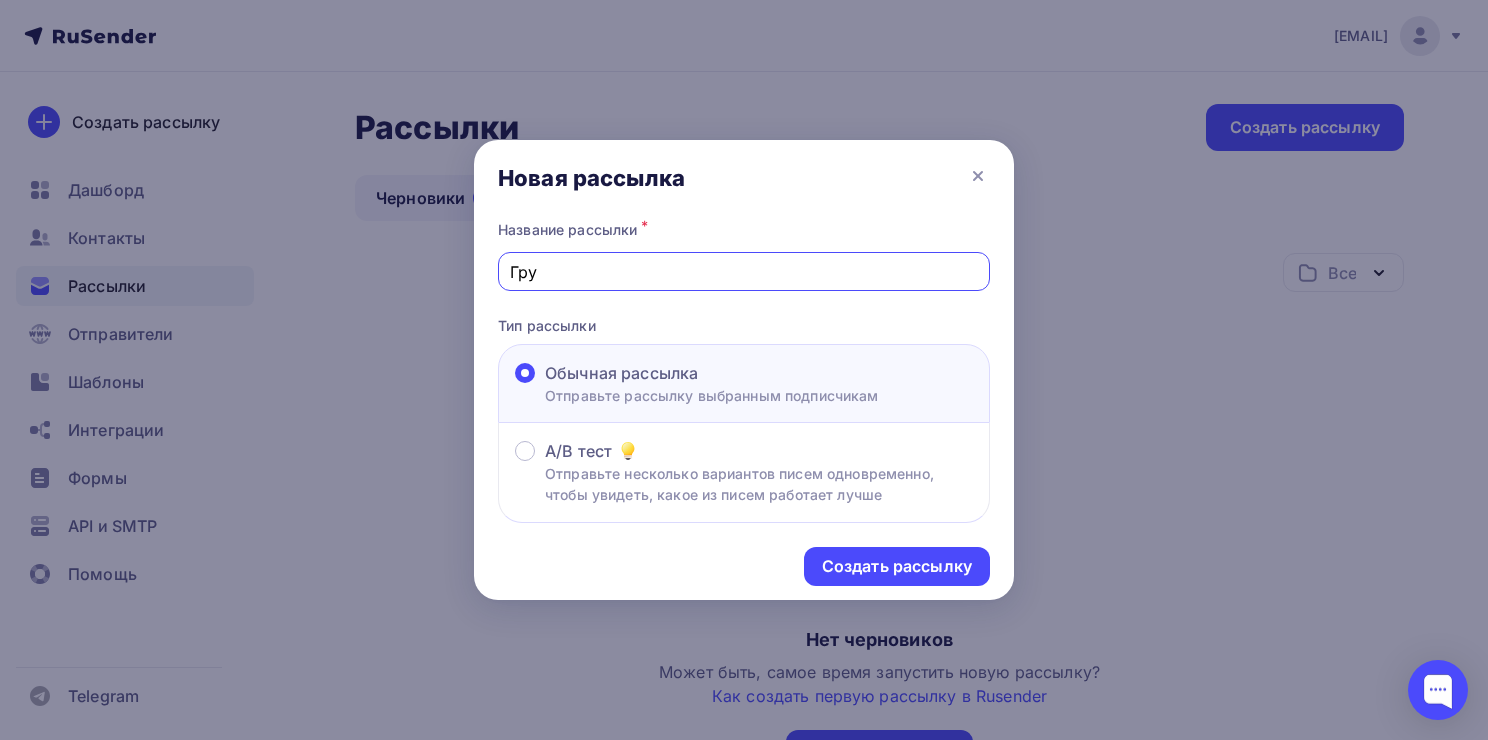 type on "Грузовики" 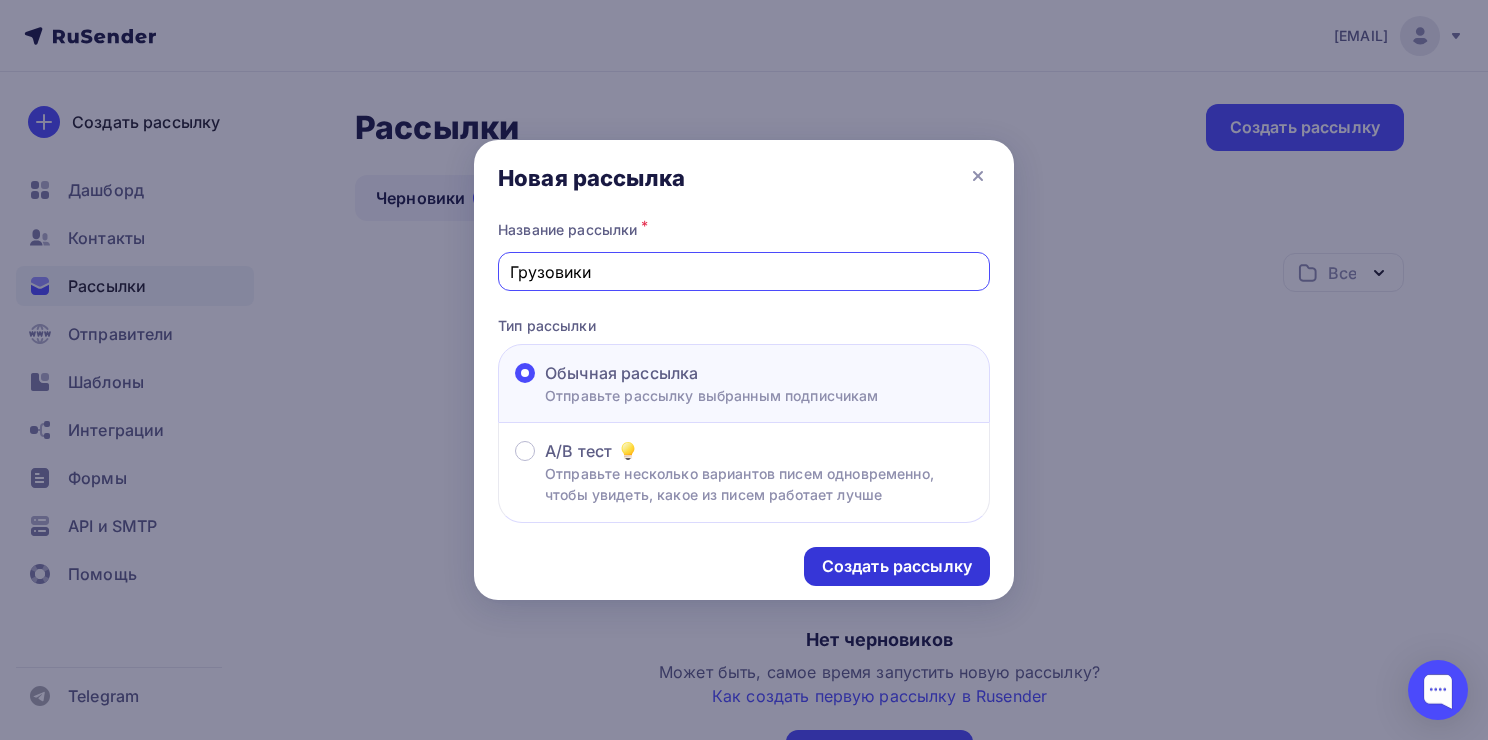 click on "Создать рассылку" at bounding box center (897, 566) 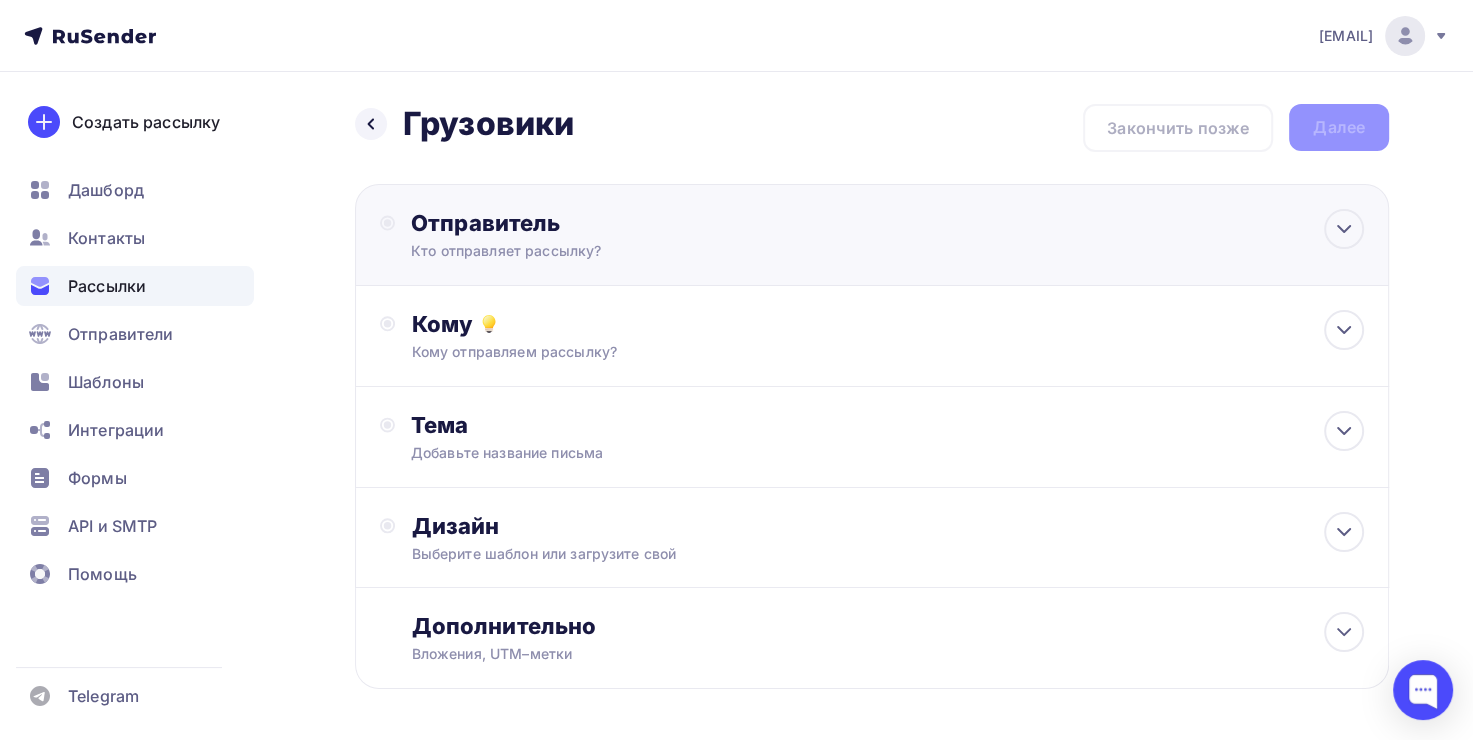 click on "Отправитель" at bounding box center (627, 223) 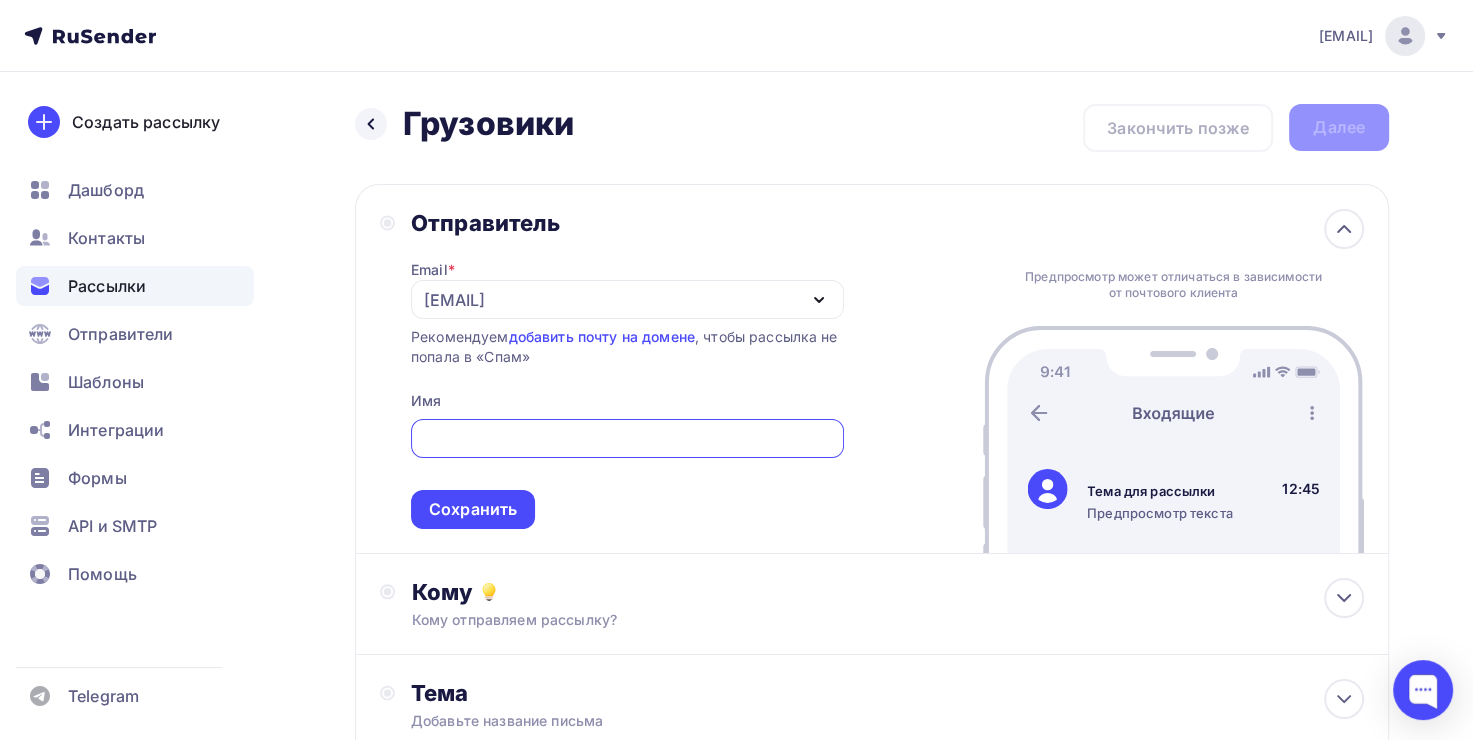 scroll, scrollTop: 0, scrollLeft: 0, axis: both 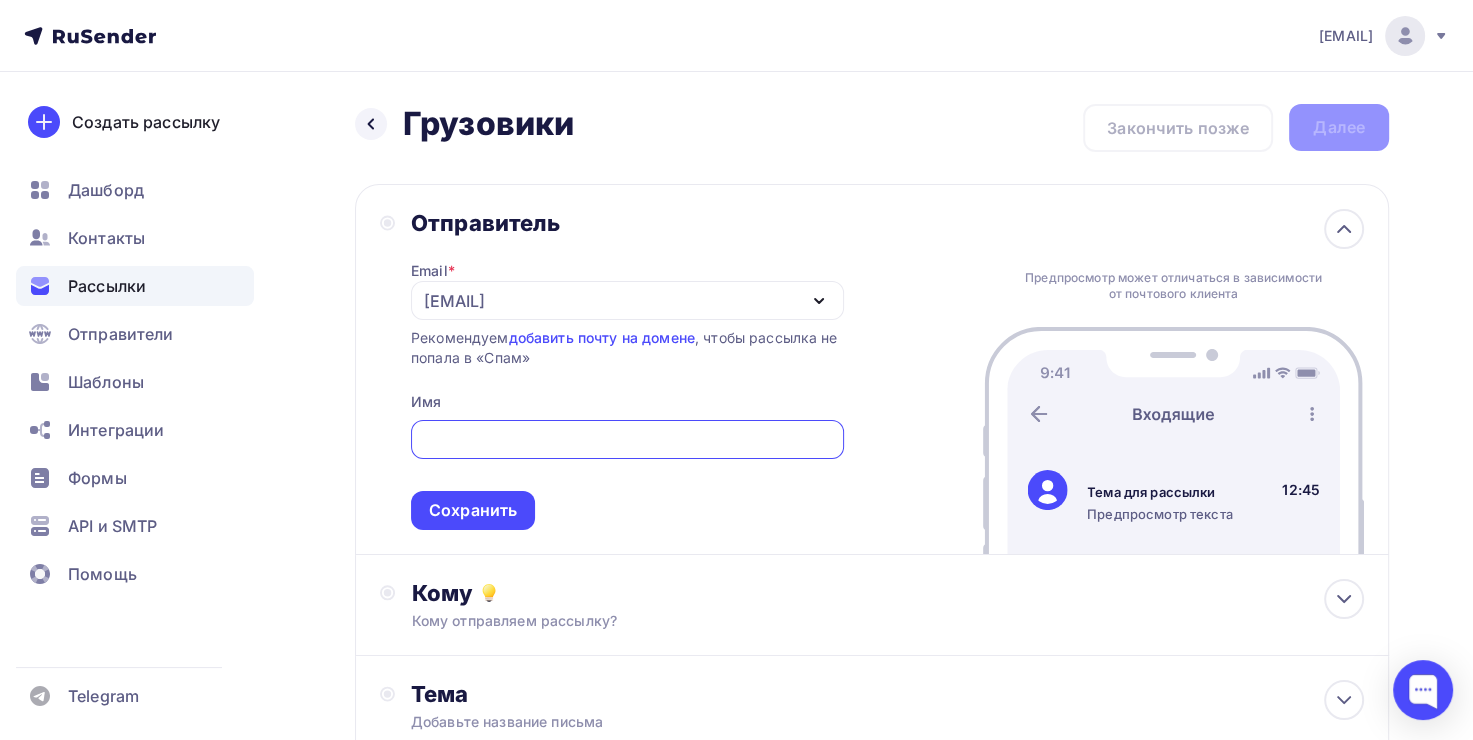 click on "[EMAIL]" at bounding box center (627, 300) 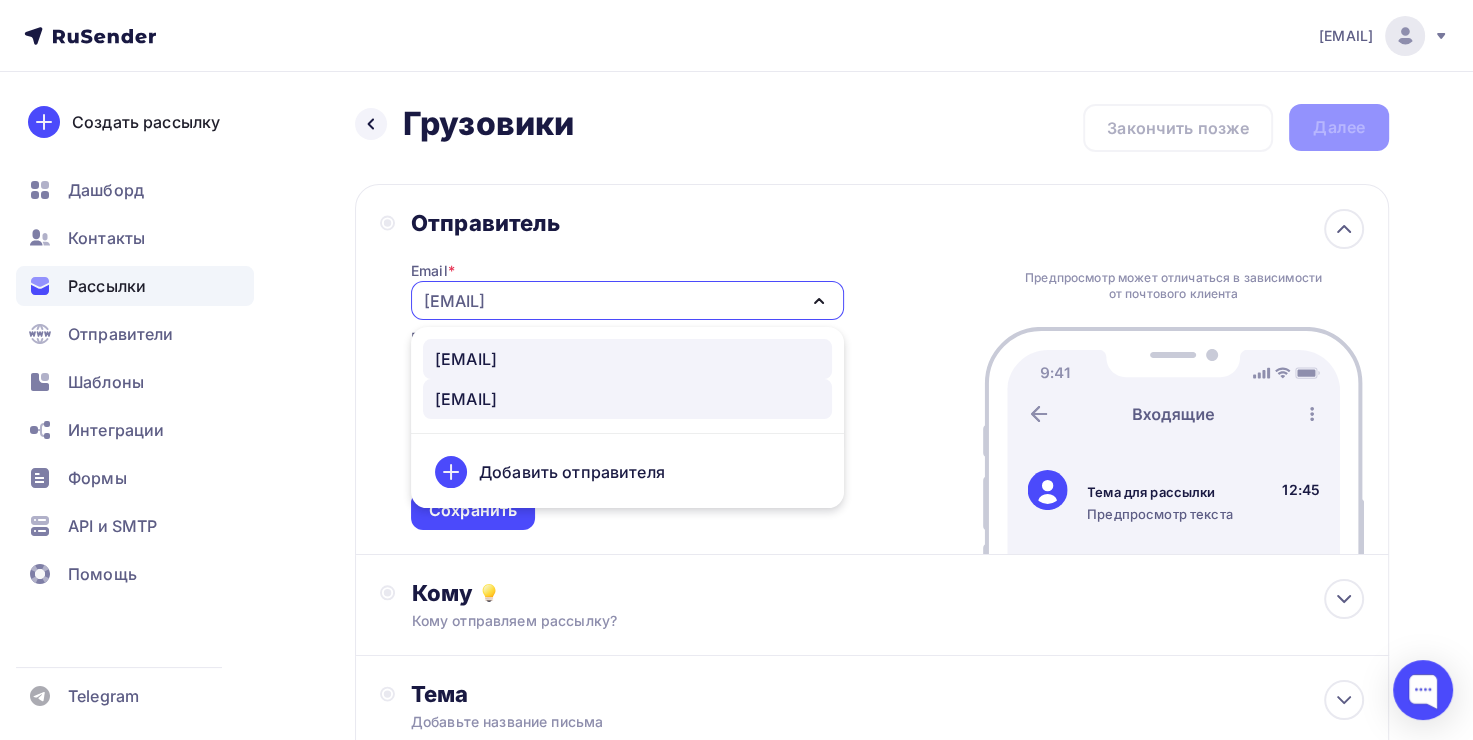click on "[EMAIL]" at bounding box center (627, 359) 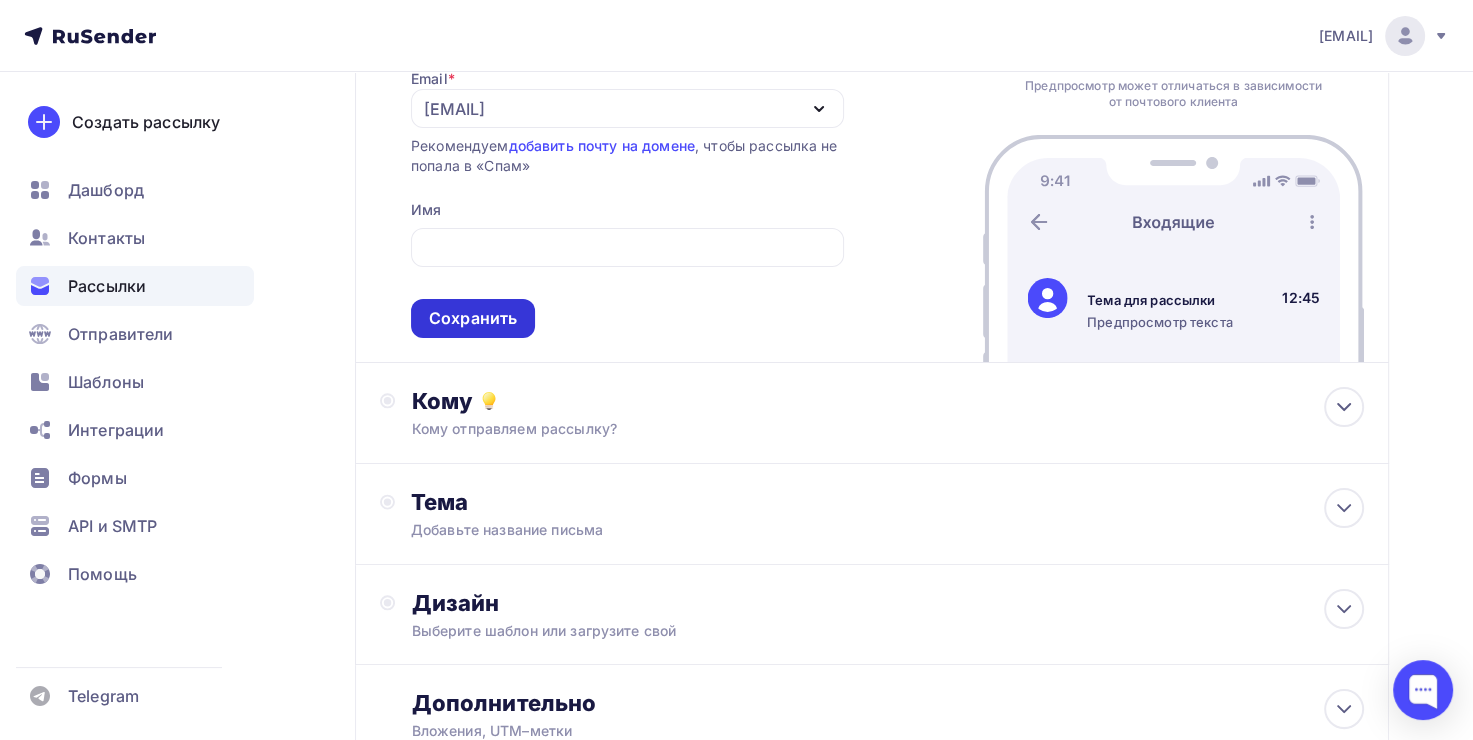scroll, scrollTop: 200, scrollLeft: 0, axis: vertical 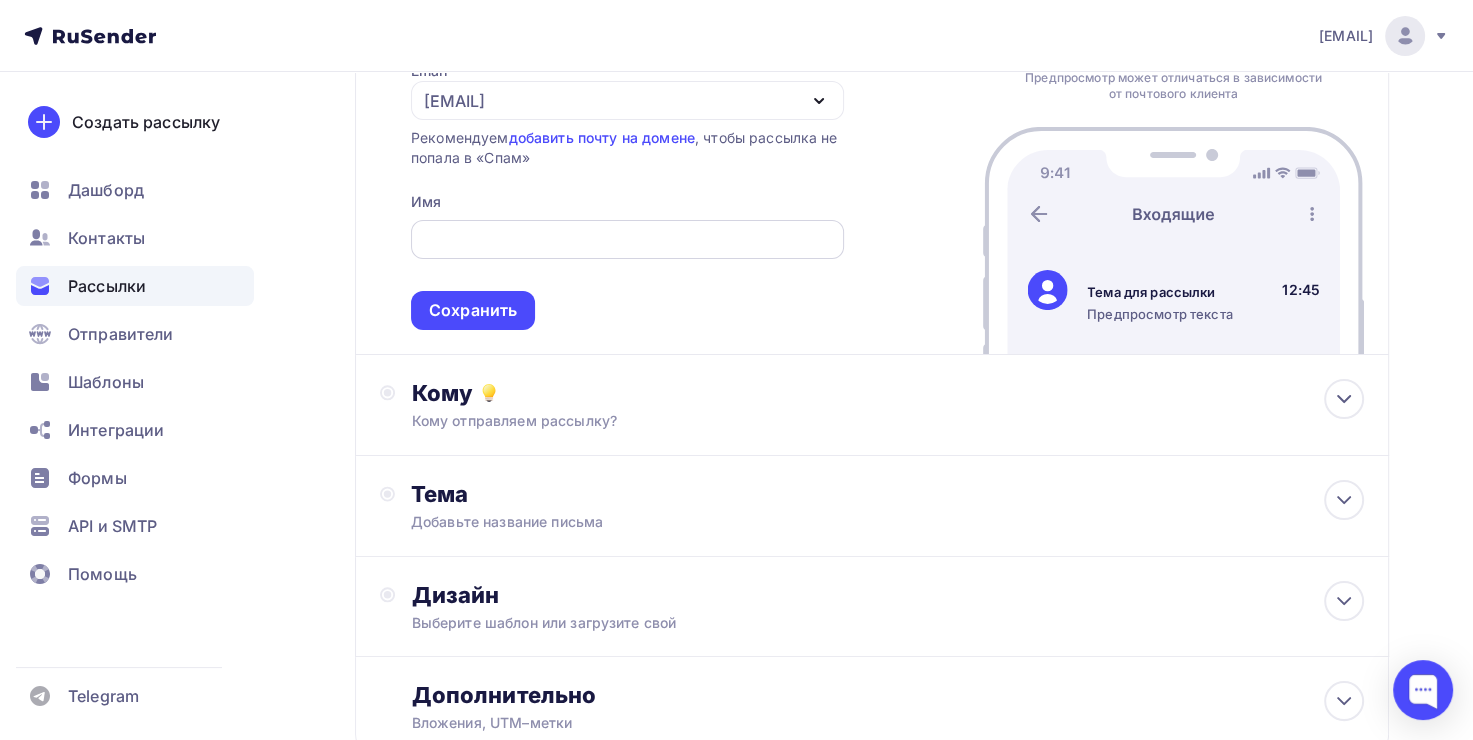 click at bounding box center (627, 240) 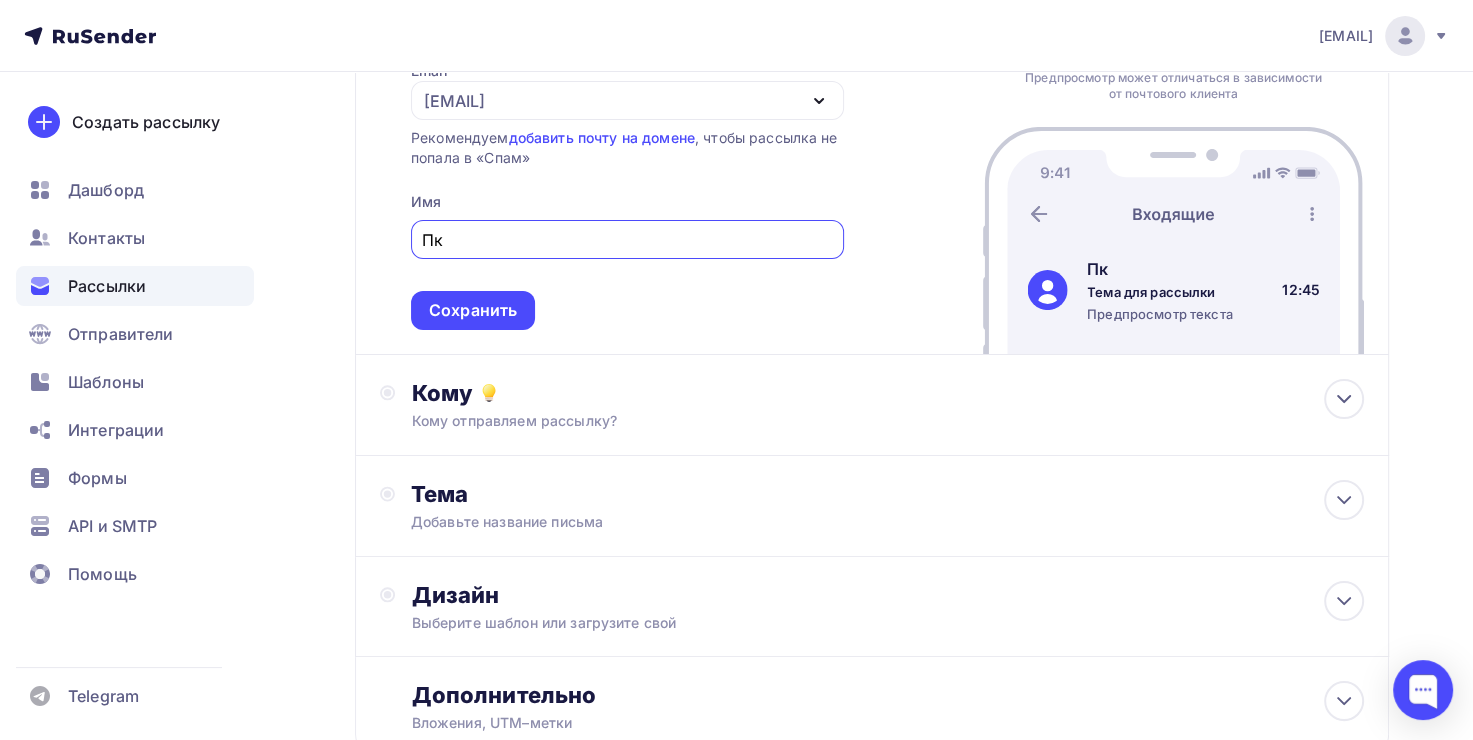 type on "П" 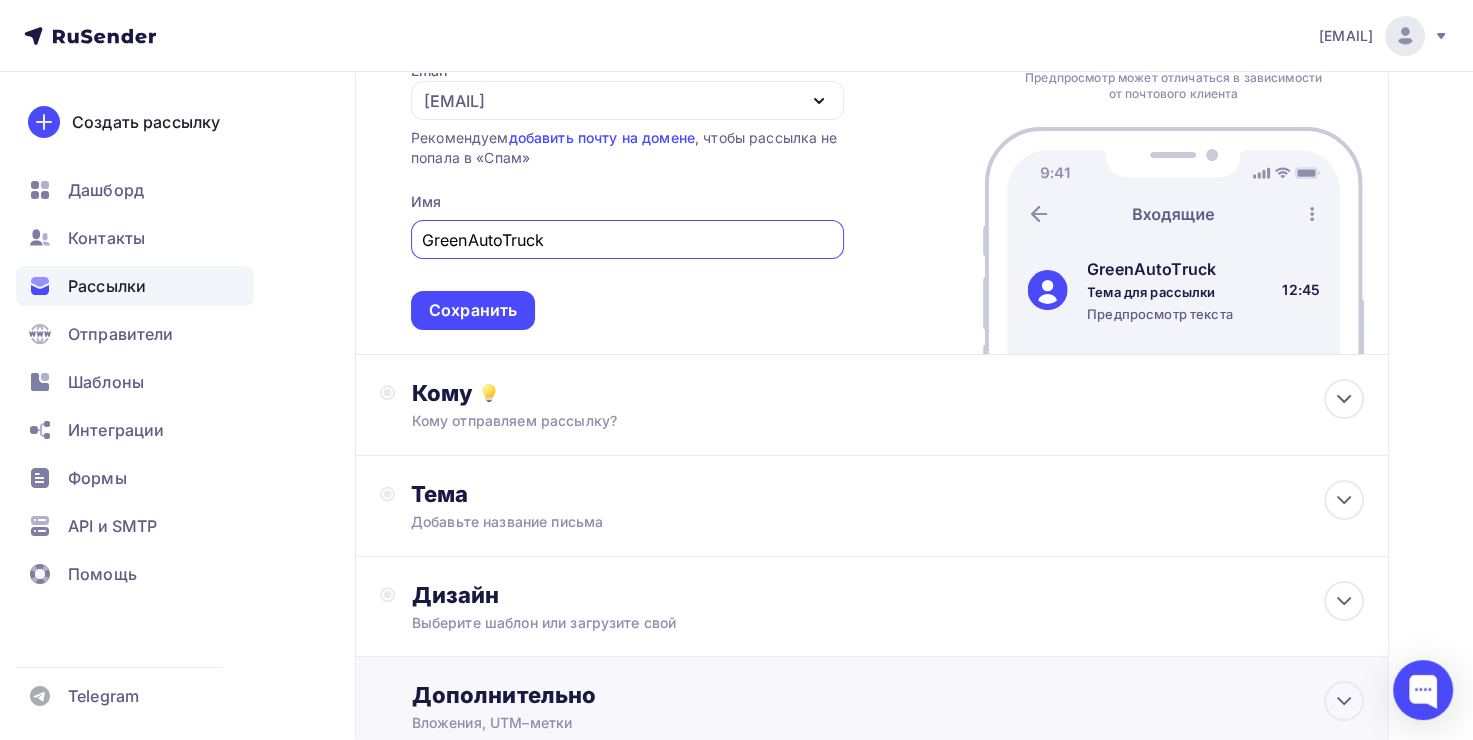 type on "GreenAutoTruck" 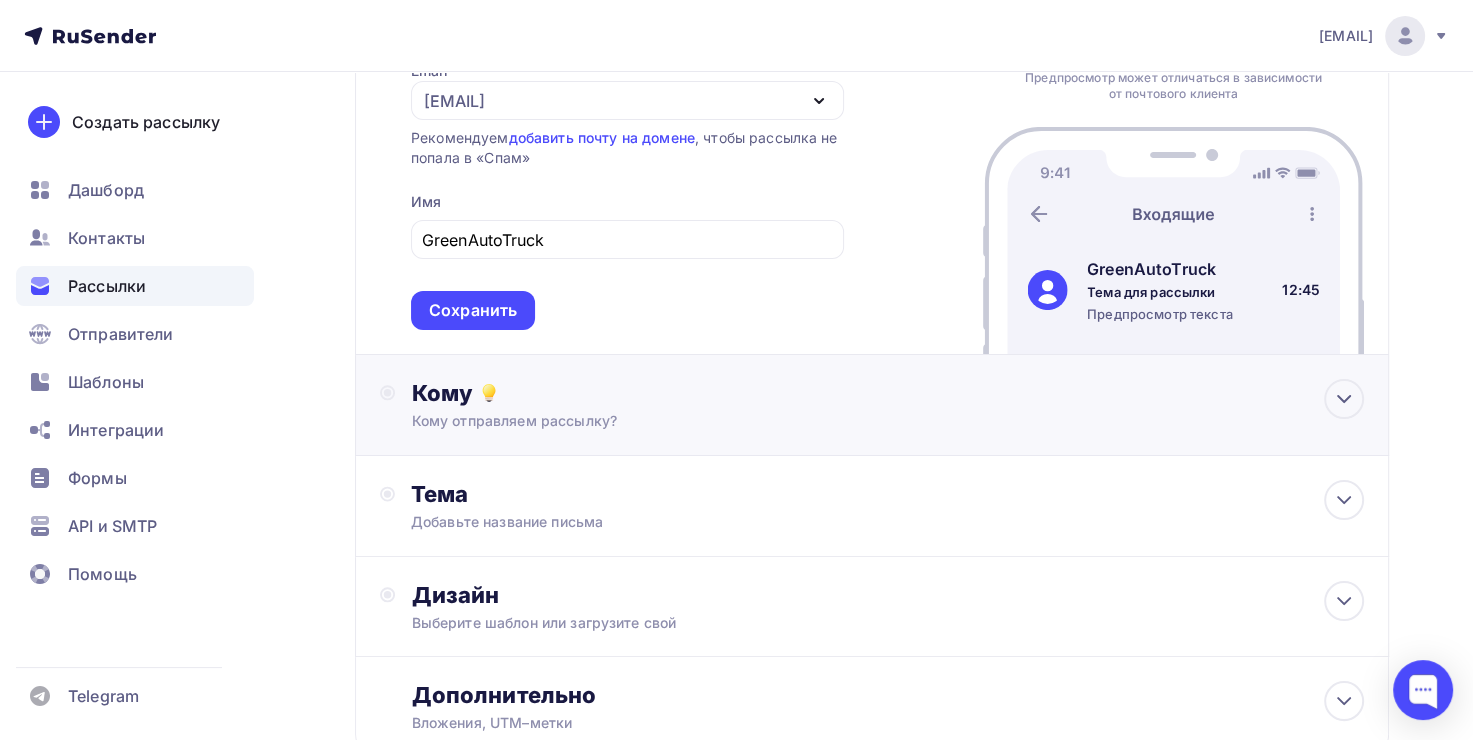 click on "Кому" at bounding box center (887, 393) 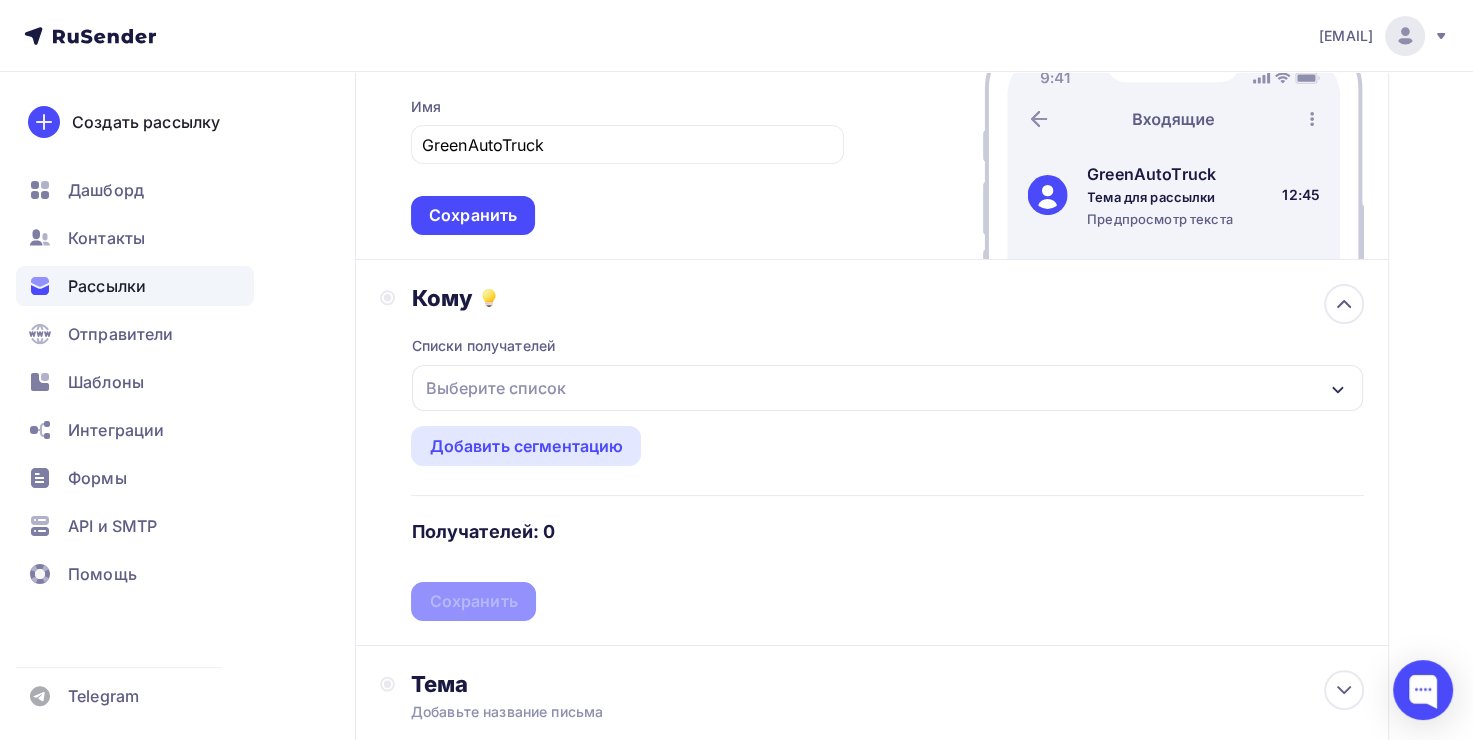 scroll, scrollTop: 300, scrollLeft: 0, axis: vertical 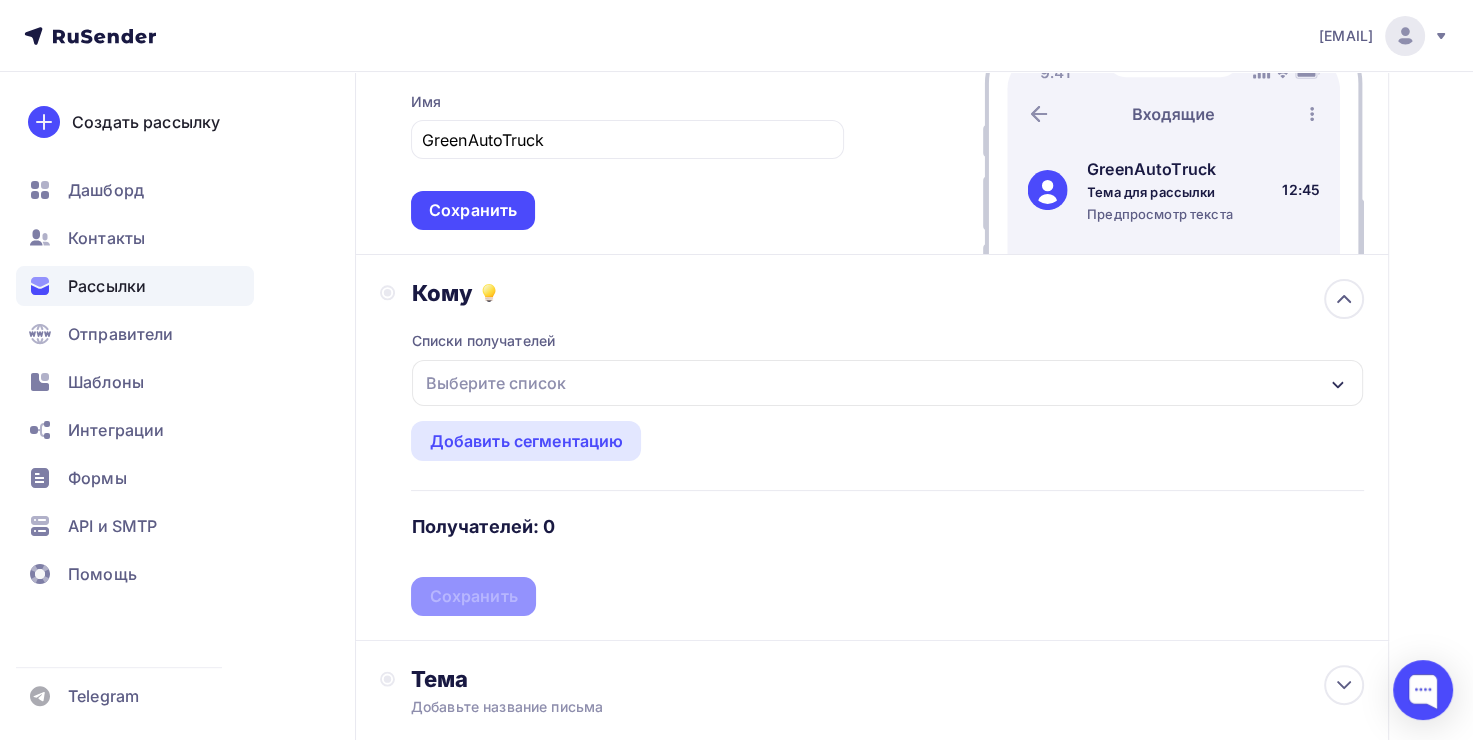 click on "Выберите список" at bounding box center (887, 383) 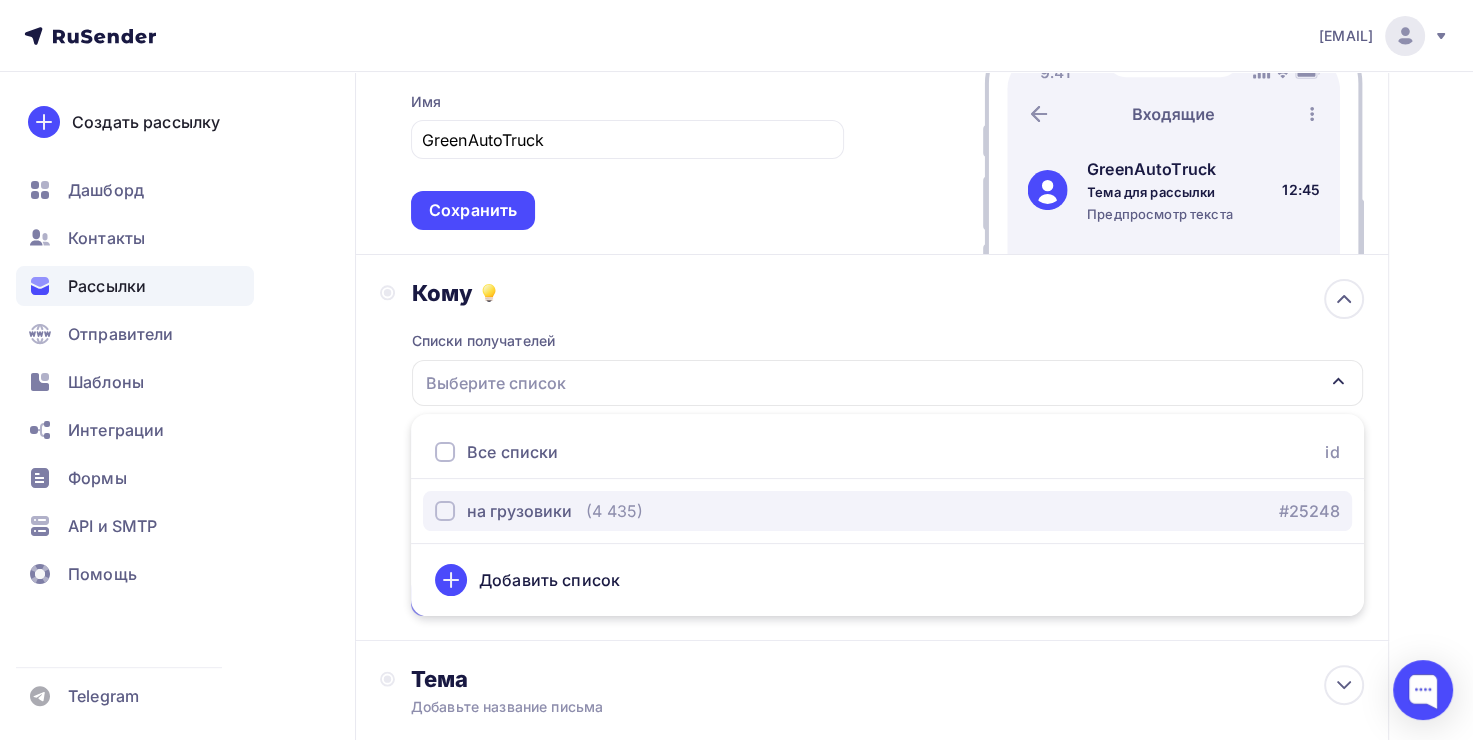 click on "(4 435)" at bounding box center [614, 511] 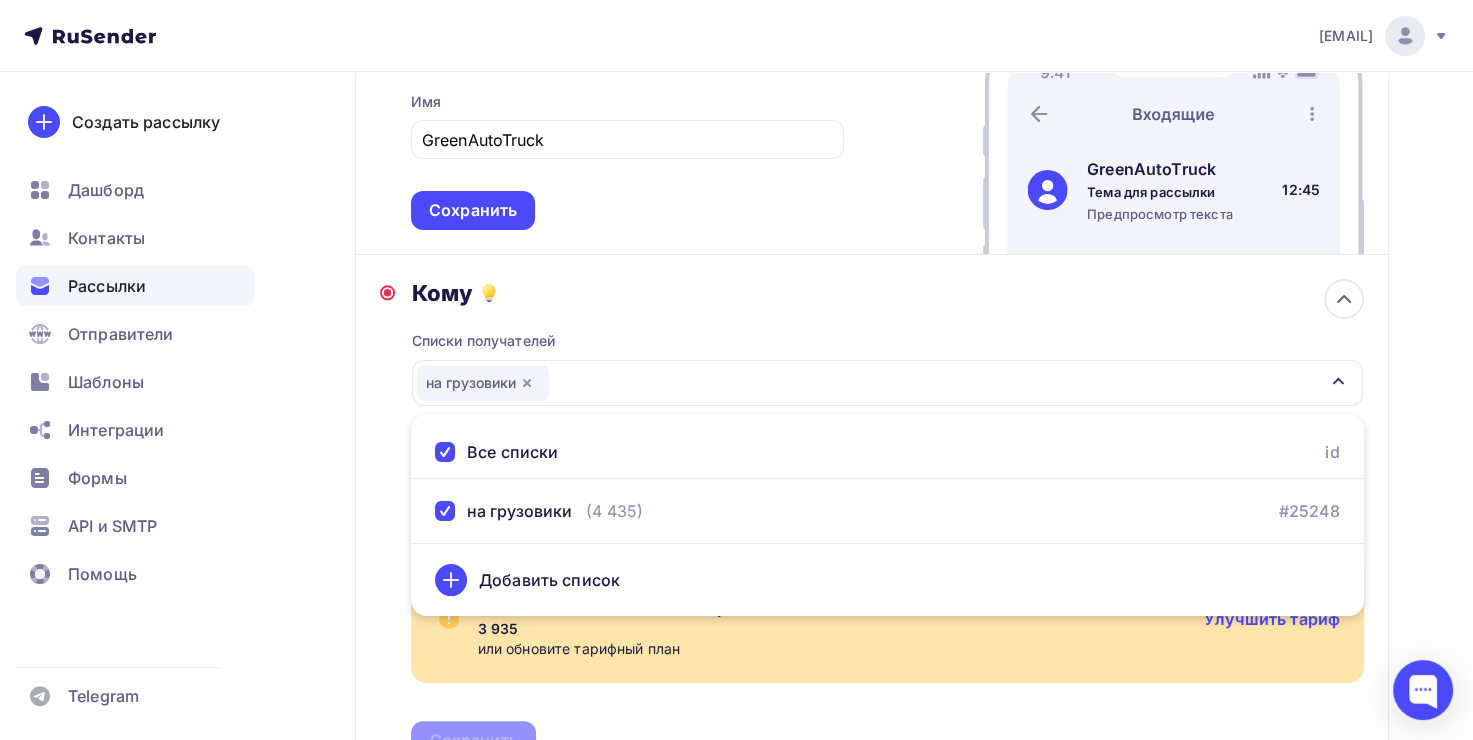 click on "Списки получателей
на грузовики
Все списки
id
на грузовики
([PHONE])
#25248
Добавить список
Добавить сегментацию
Получателей:
4 435
Вы превысили количество получателей.   Уменьшите количество новых получателей на
3 935
или обновите тарифный план
Улучшить тариф     Сохранить" at bounding box center [887, 533] 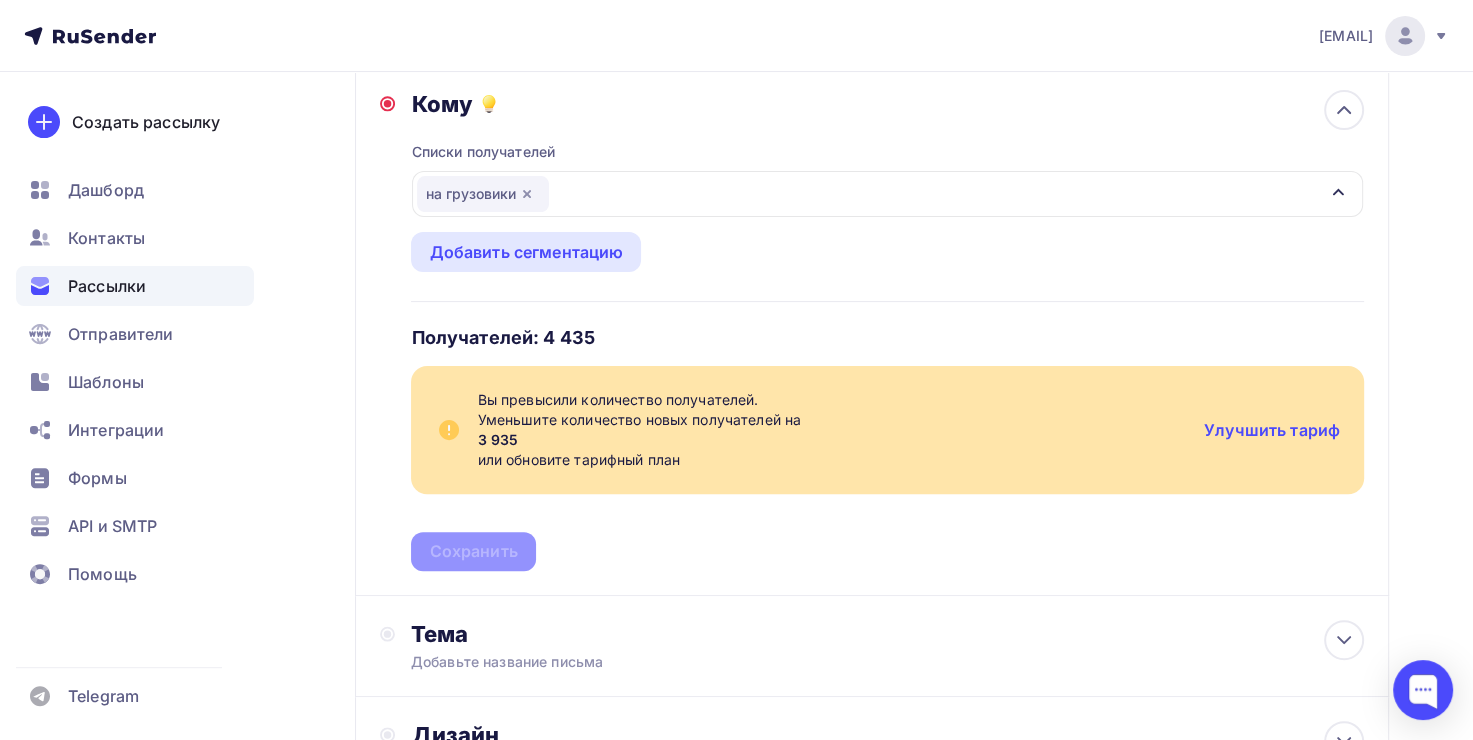 scroll, scrollTop: 600, scrollLeft: 0, axis: vertical 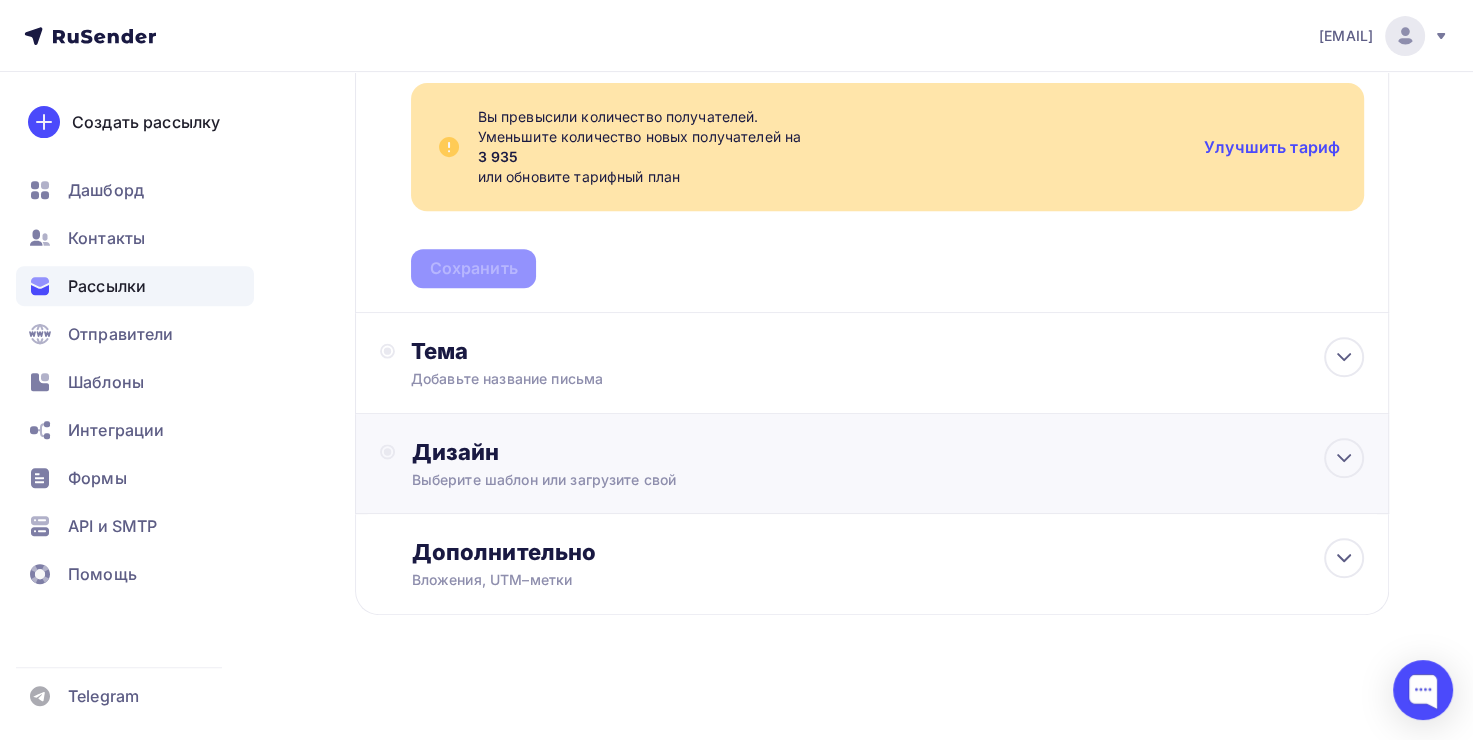 click on "Дизайн" at bounding box center [887, 452] 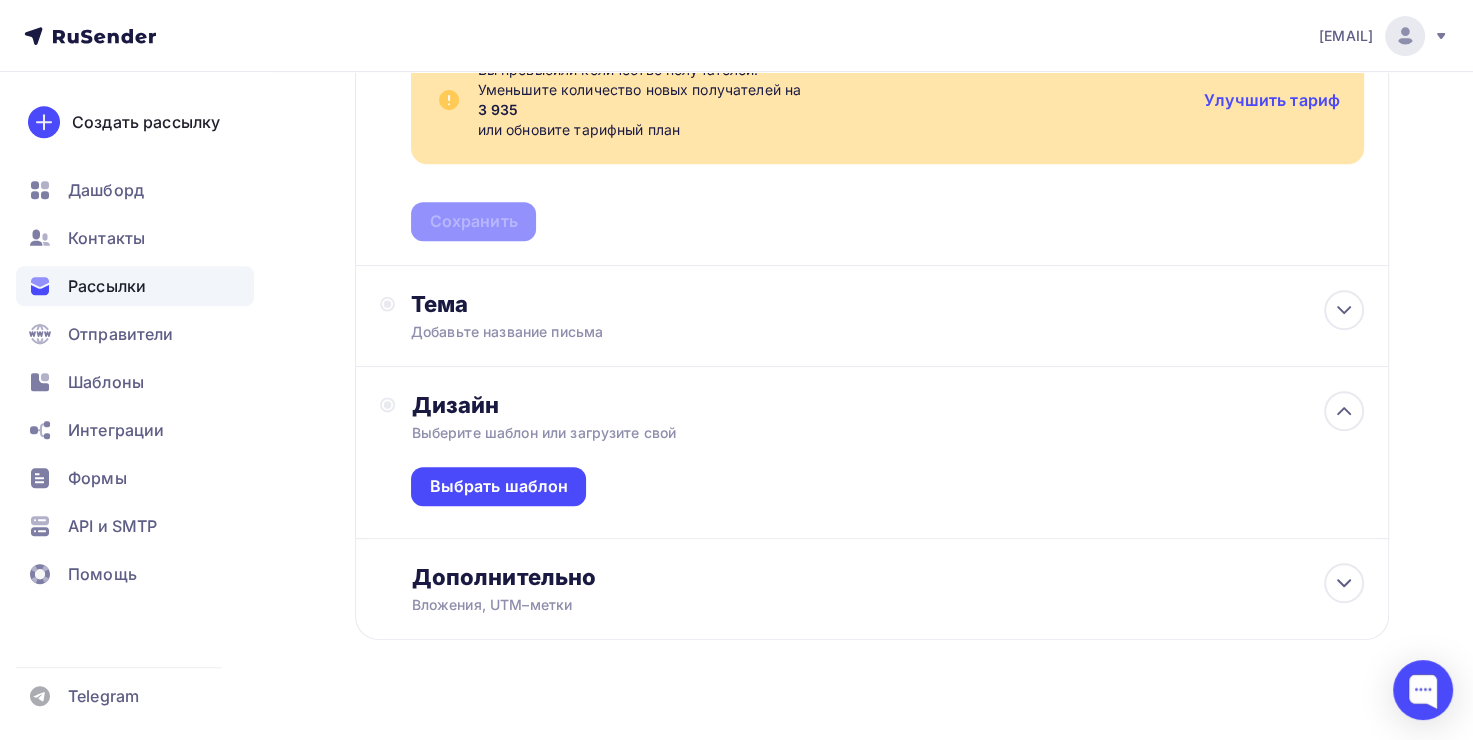 scroll, scrollTop: 831, scrollLeft: 0, axis: vertical 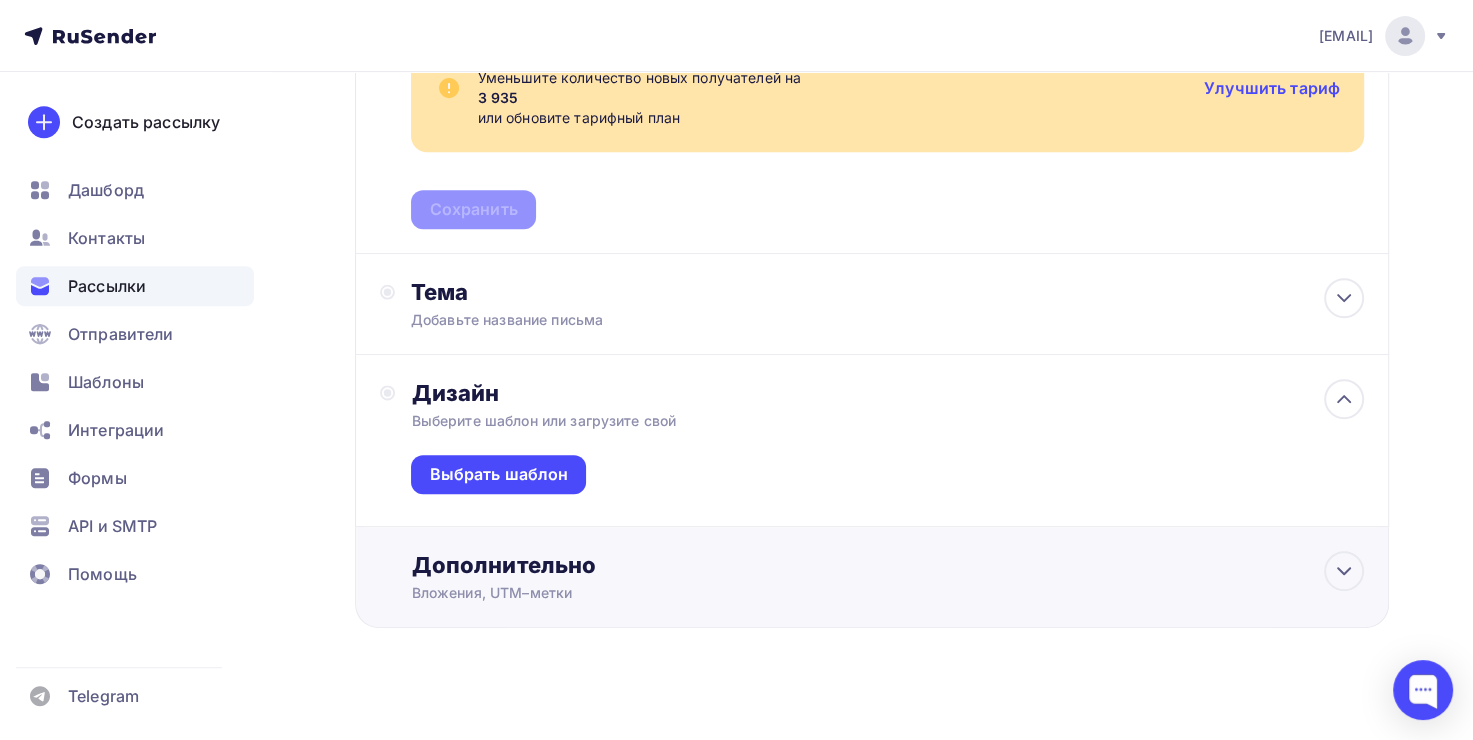click on "Дополнительно" at bounding box center (887, 565) 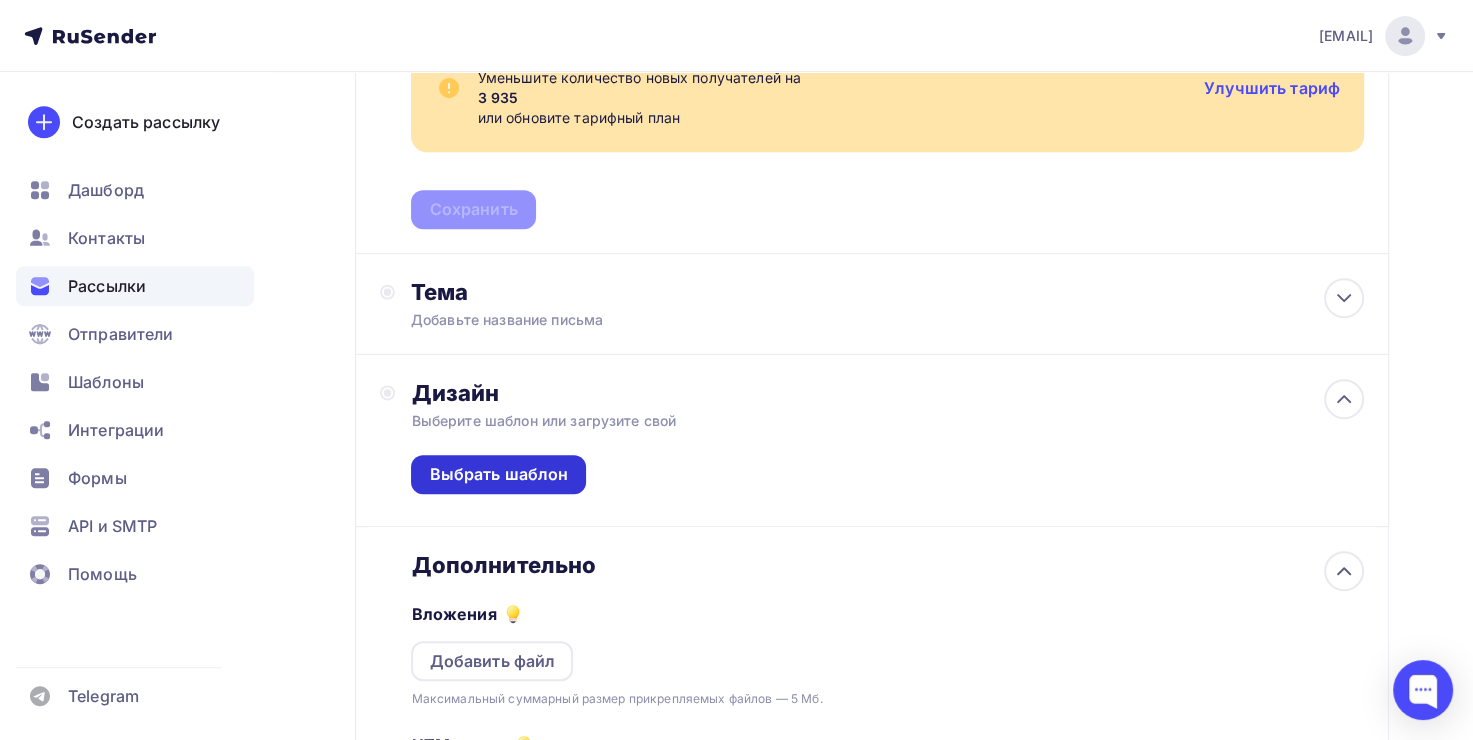 scroll, scrollTop: 0, scrollLeft: 0, axis: both 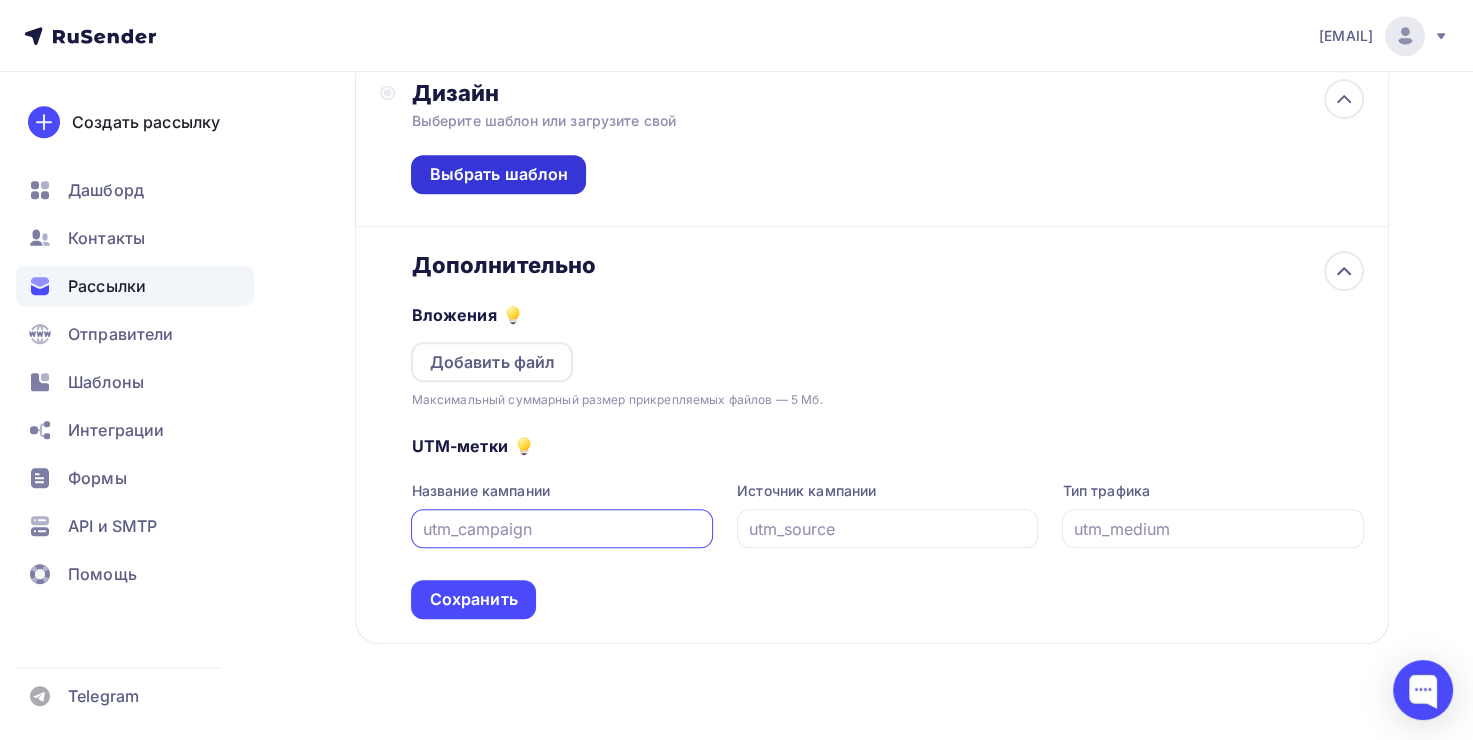 click on "Выбрать шаблон" at bounding box center (498, 174) 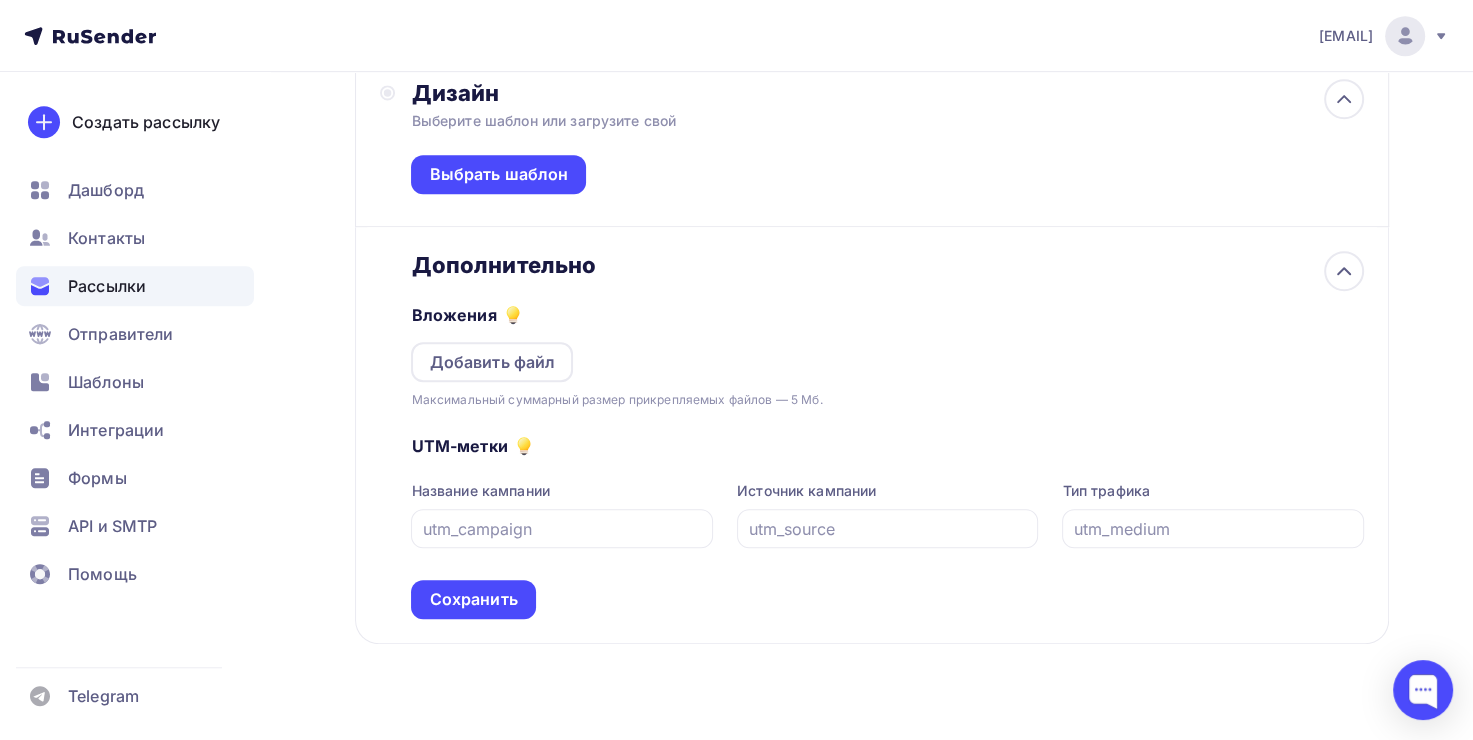 scroll, scrollTop: 0, scrollLeft: 0, axis: both 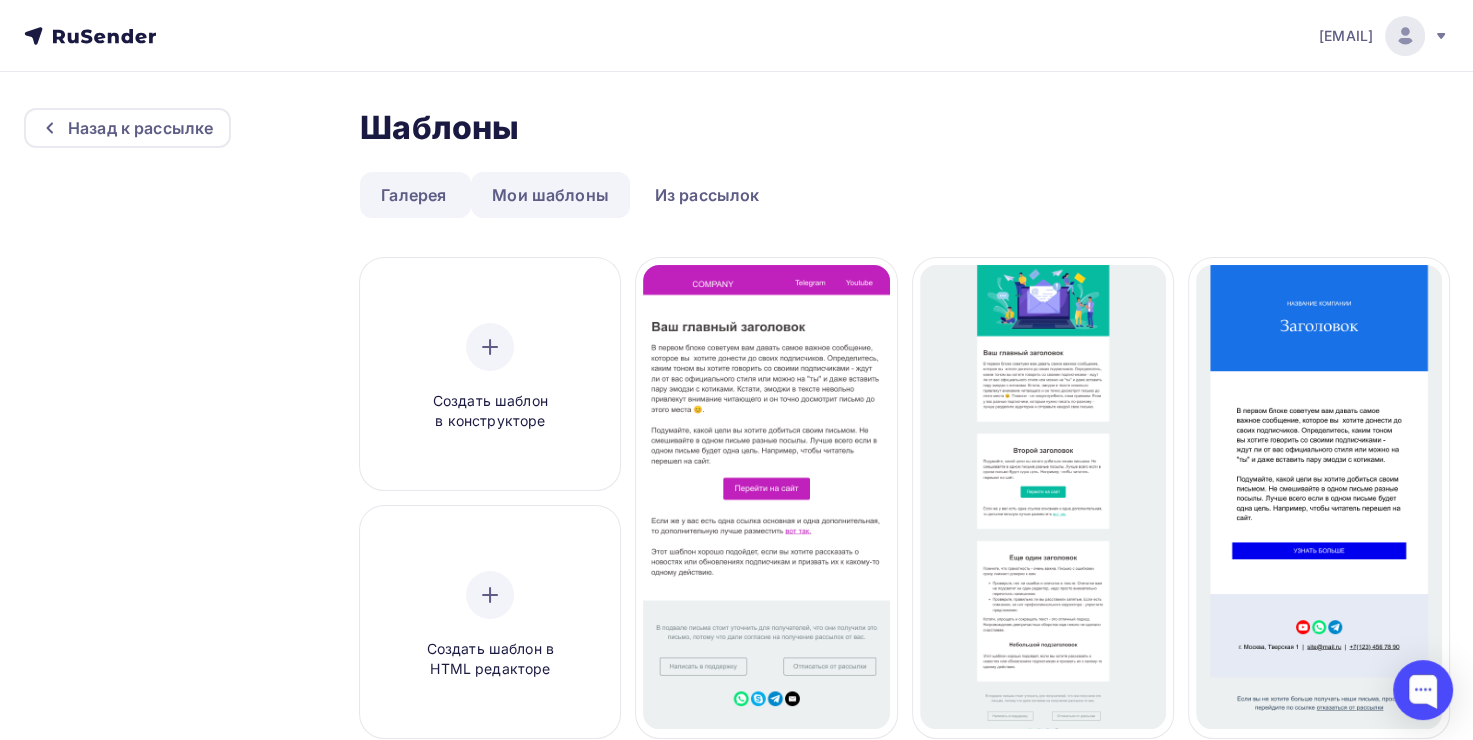 click on "Мои шаблоны" at bounding box center (550, 195) 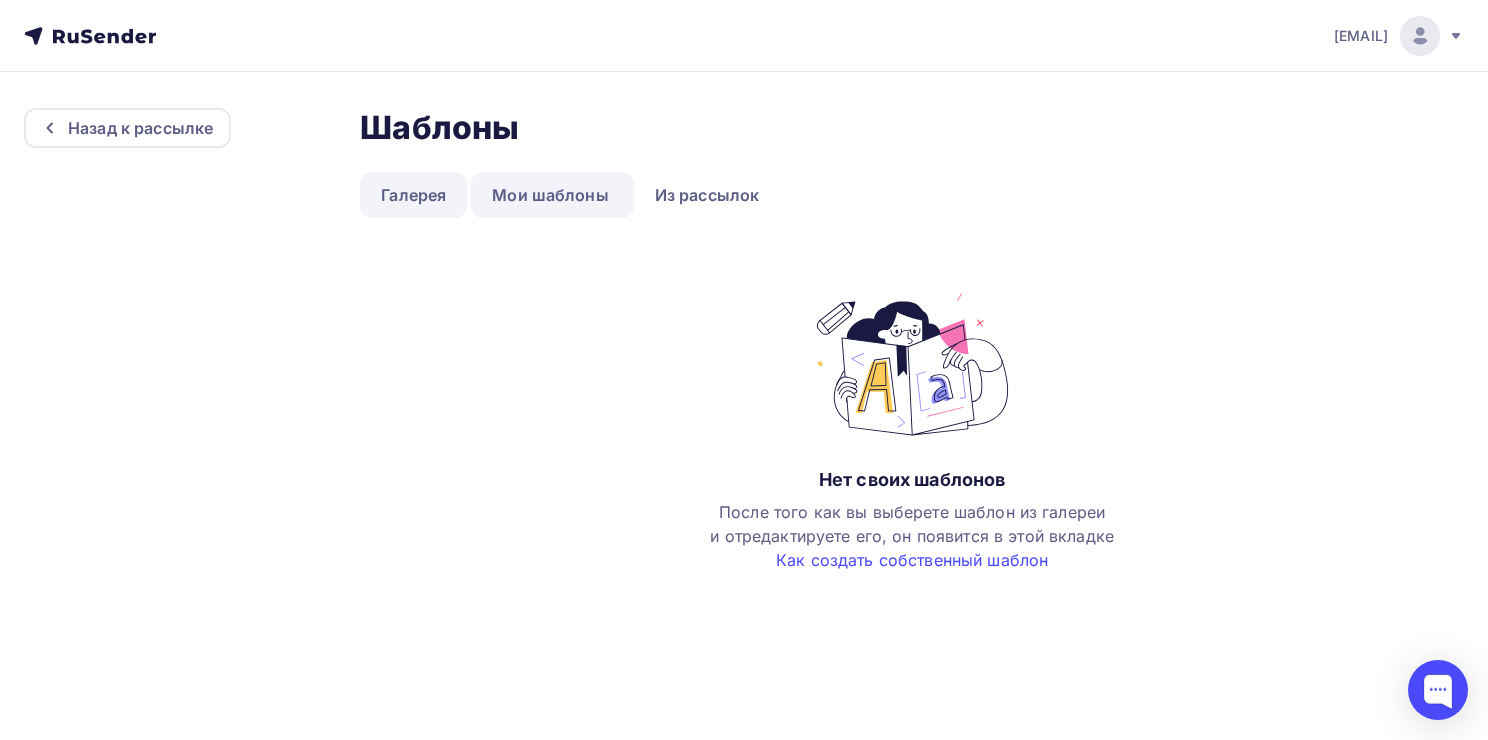 click on "Галерея" at bounding box center (413, 195) 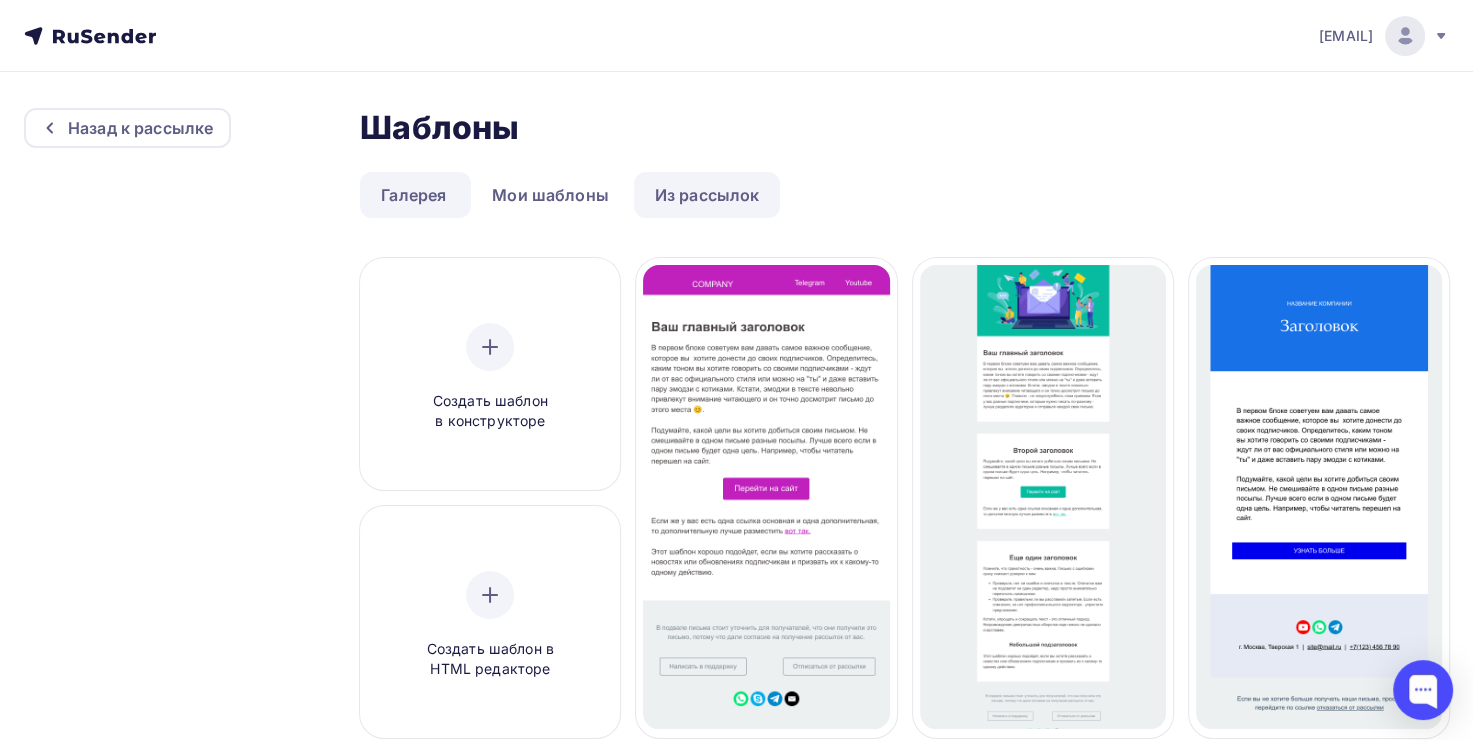 click on "Из рассылок" at bounding box center [707, 195] 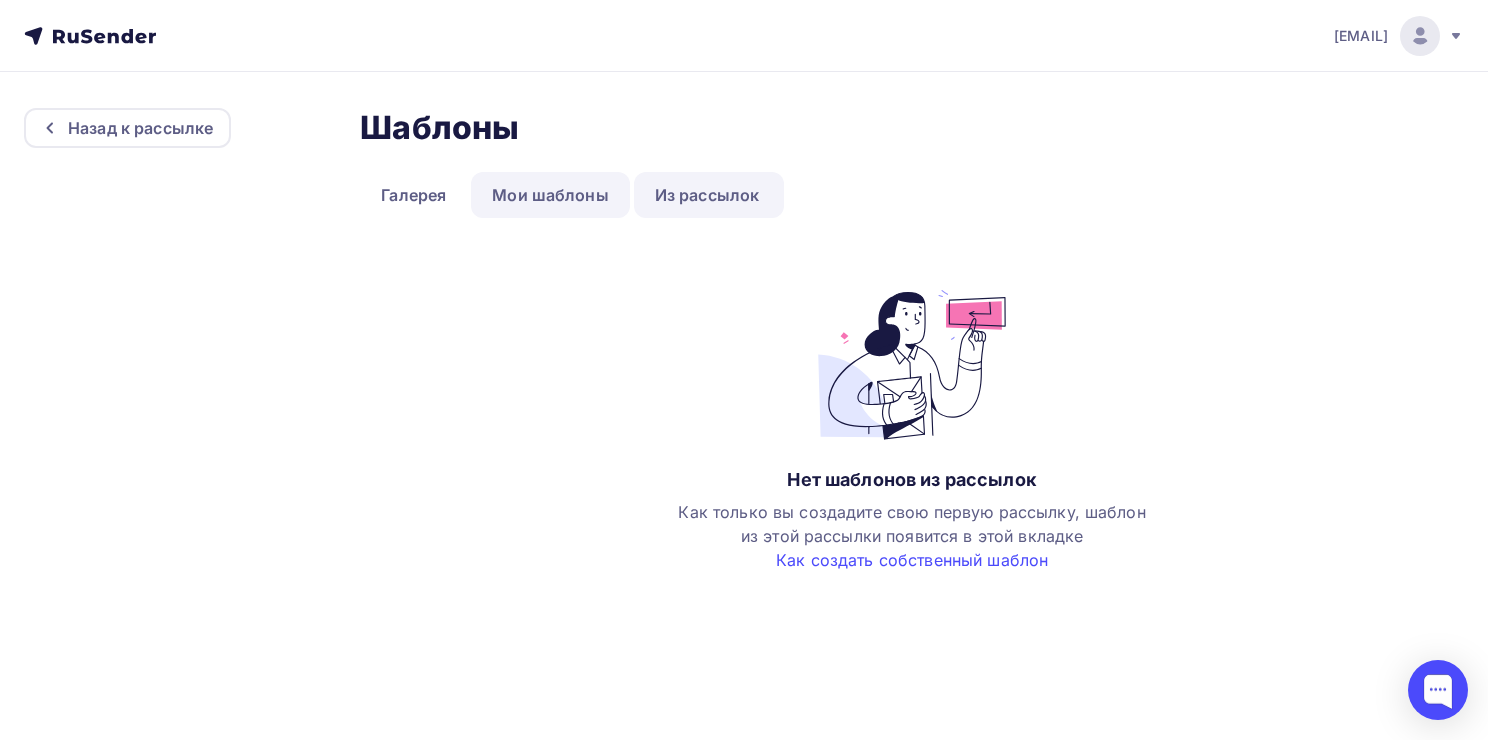 click on "Мои шаблоны" at bounding box center [550, 195] 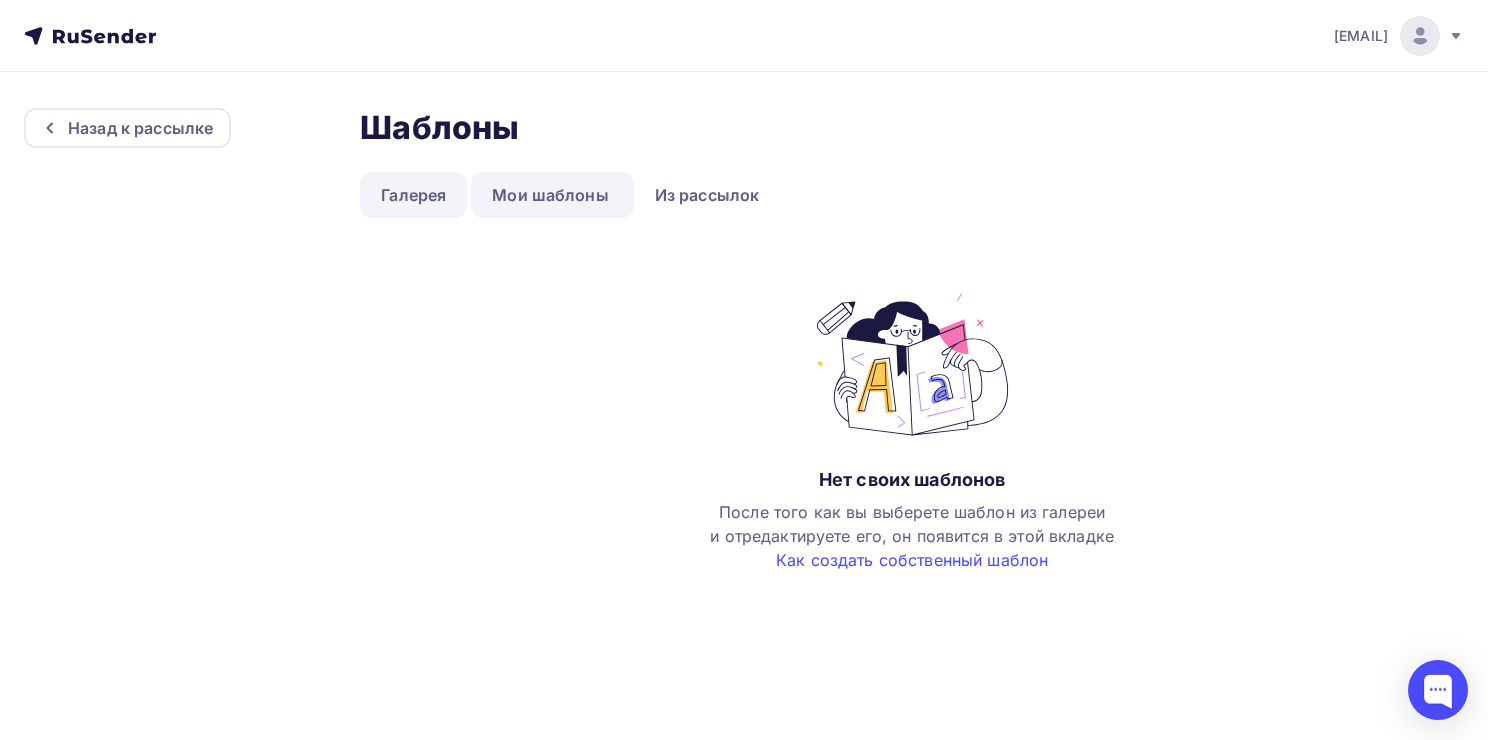 click on "Галерея" at bounding box center [413, 195] 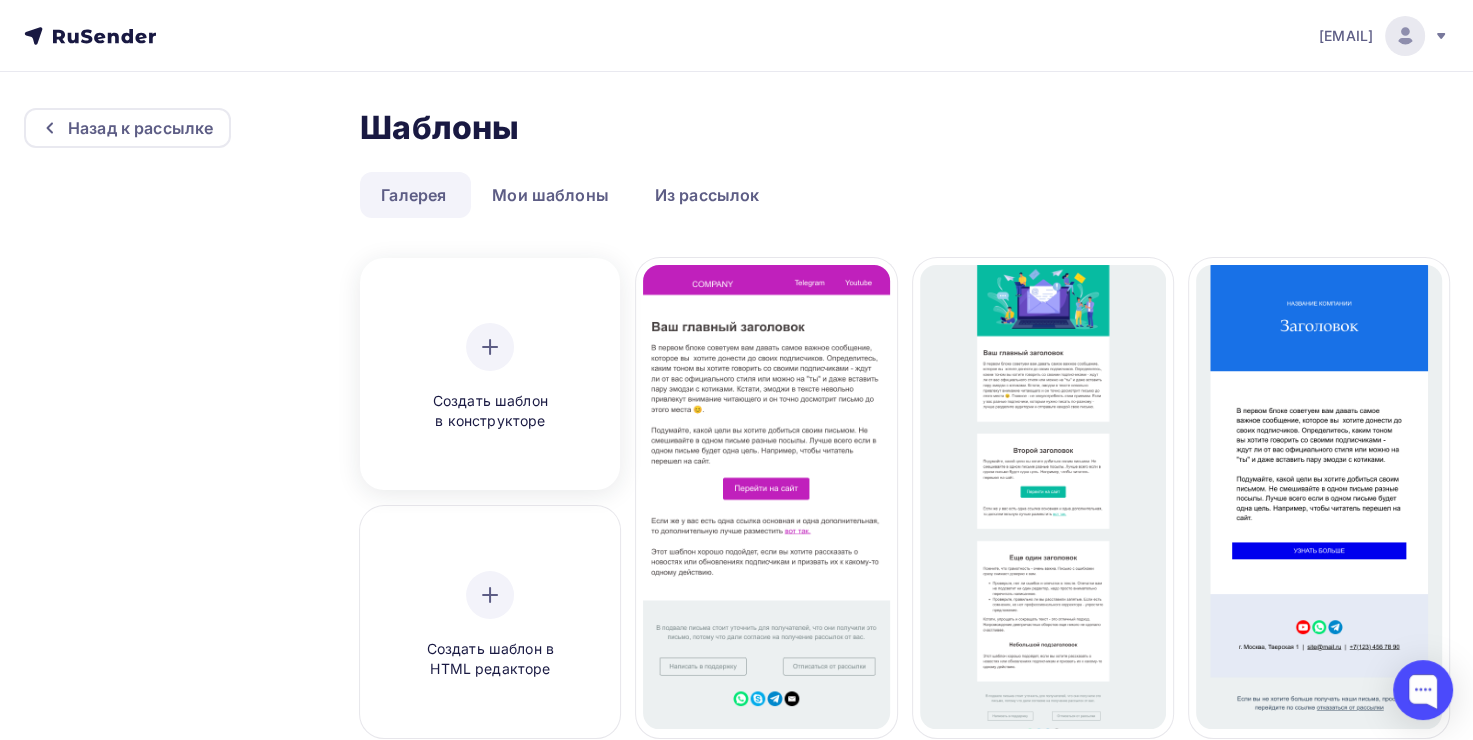 click at bounding box center (490, 347) 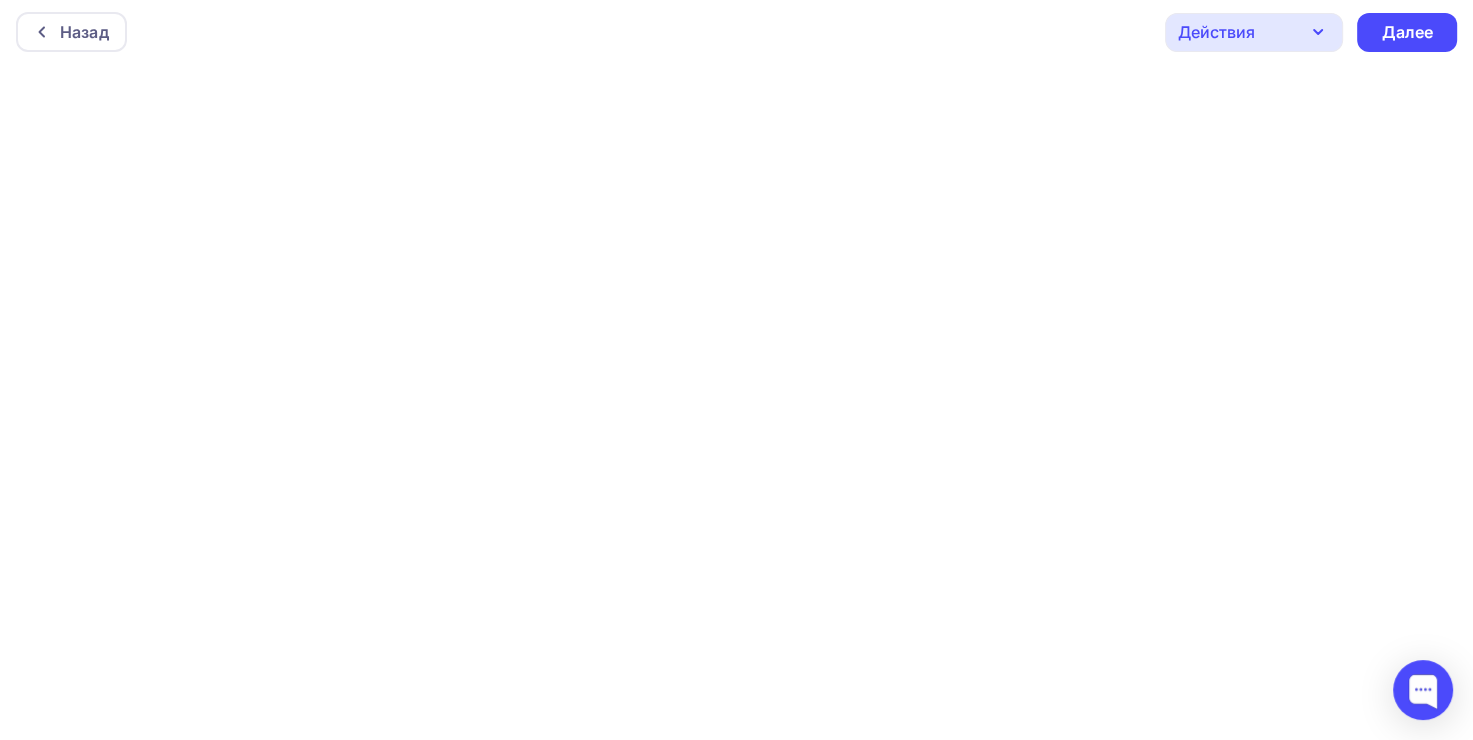 scroll, scrollTop: 4, scrollLeft: 0, axis: vertical 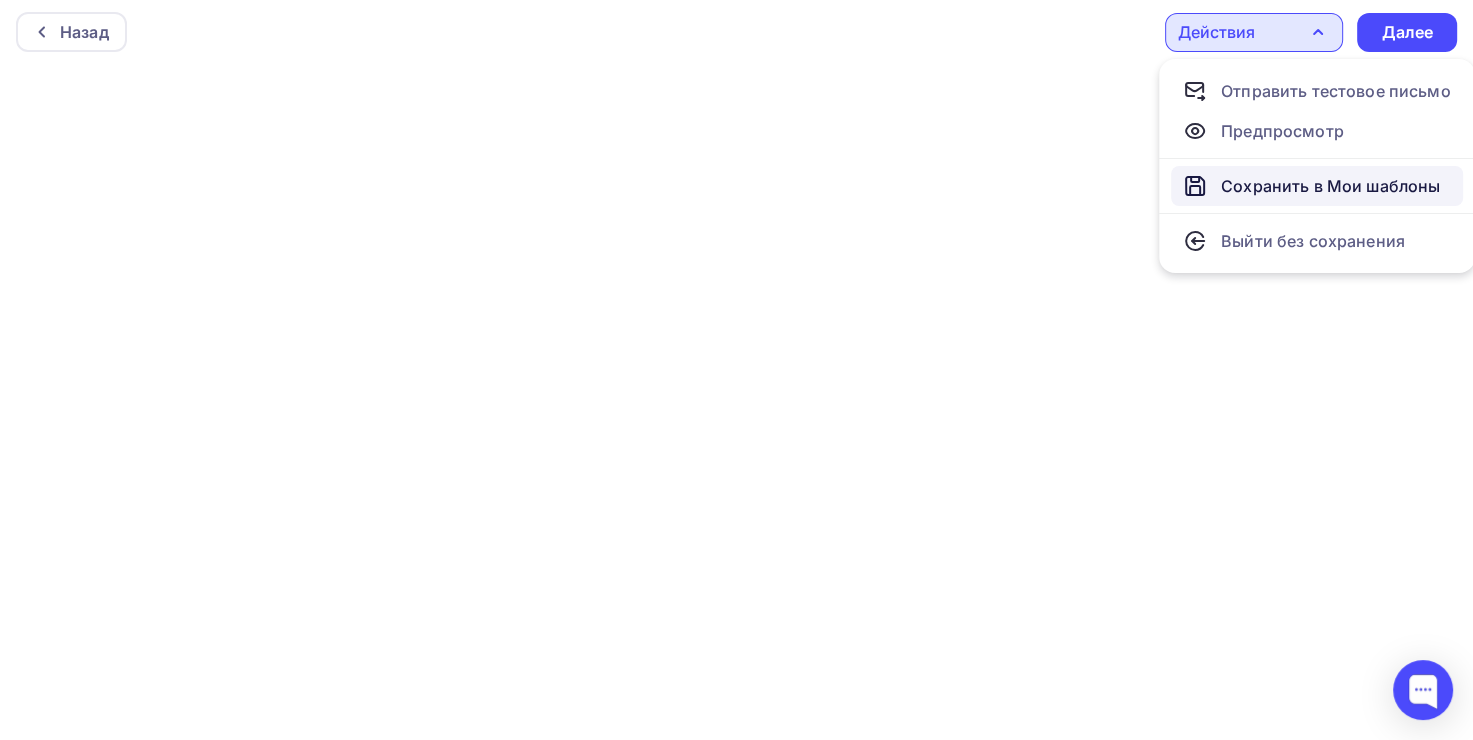 click on "Сохранить в Мои шаблоны" at bounding box center (1330, 186) 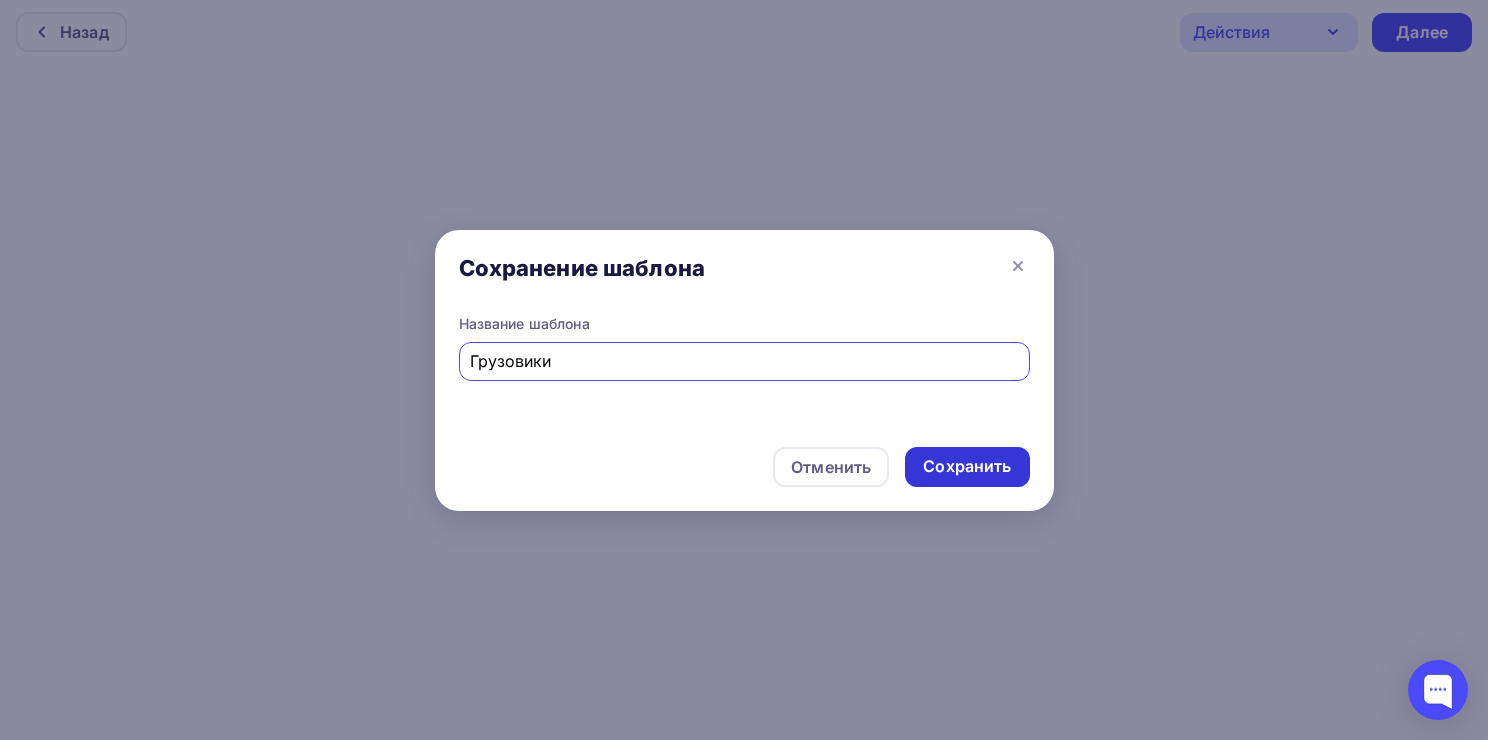 type on "Грузовики" 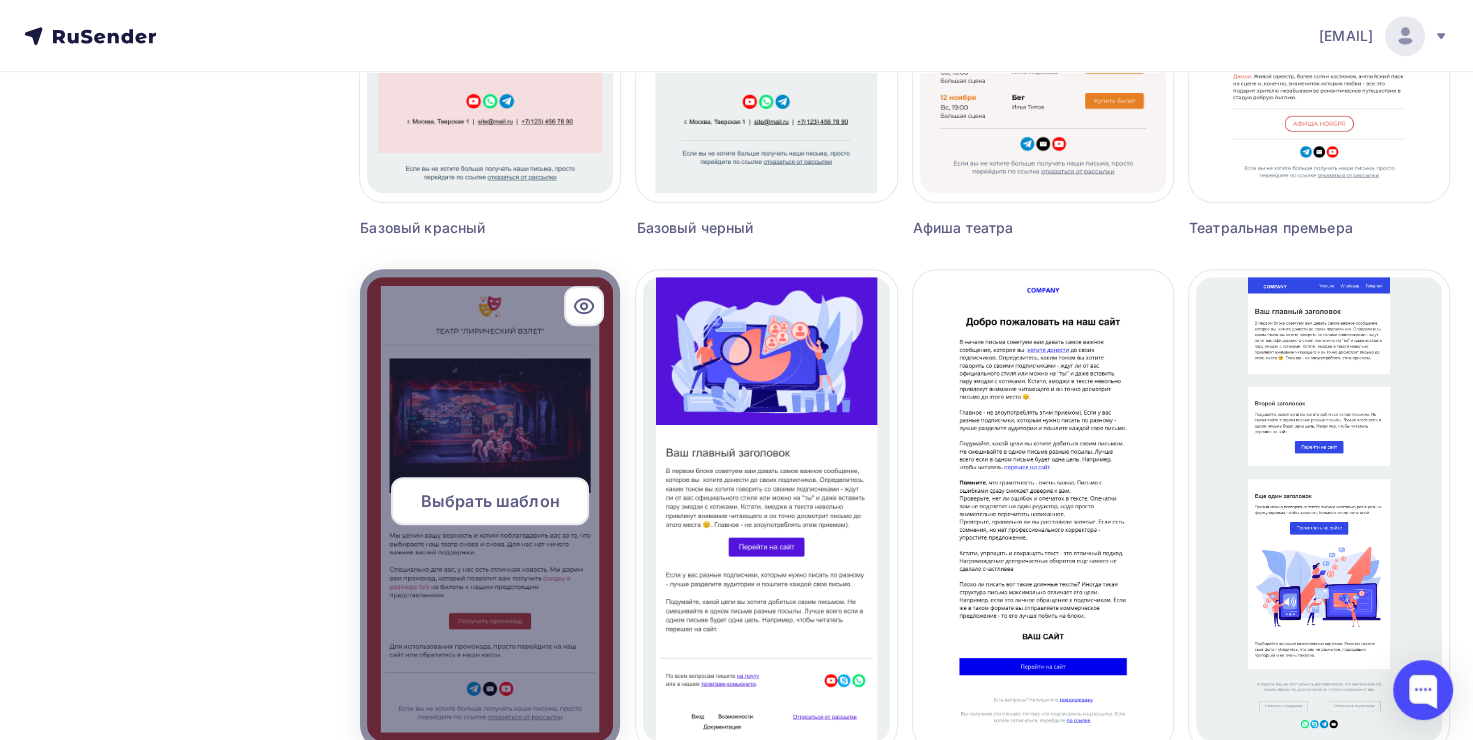 scroll, scrollTop: 1211, scrollLeft: 0, axis: vertical 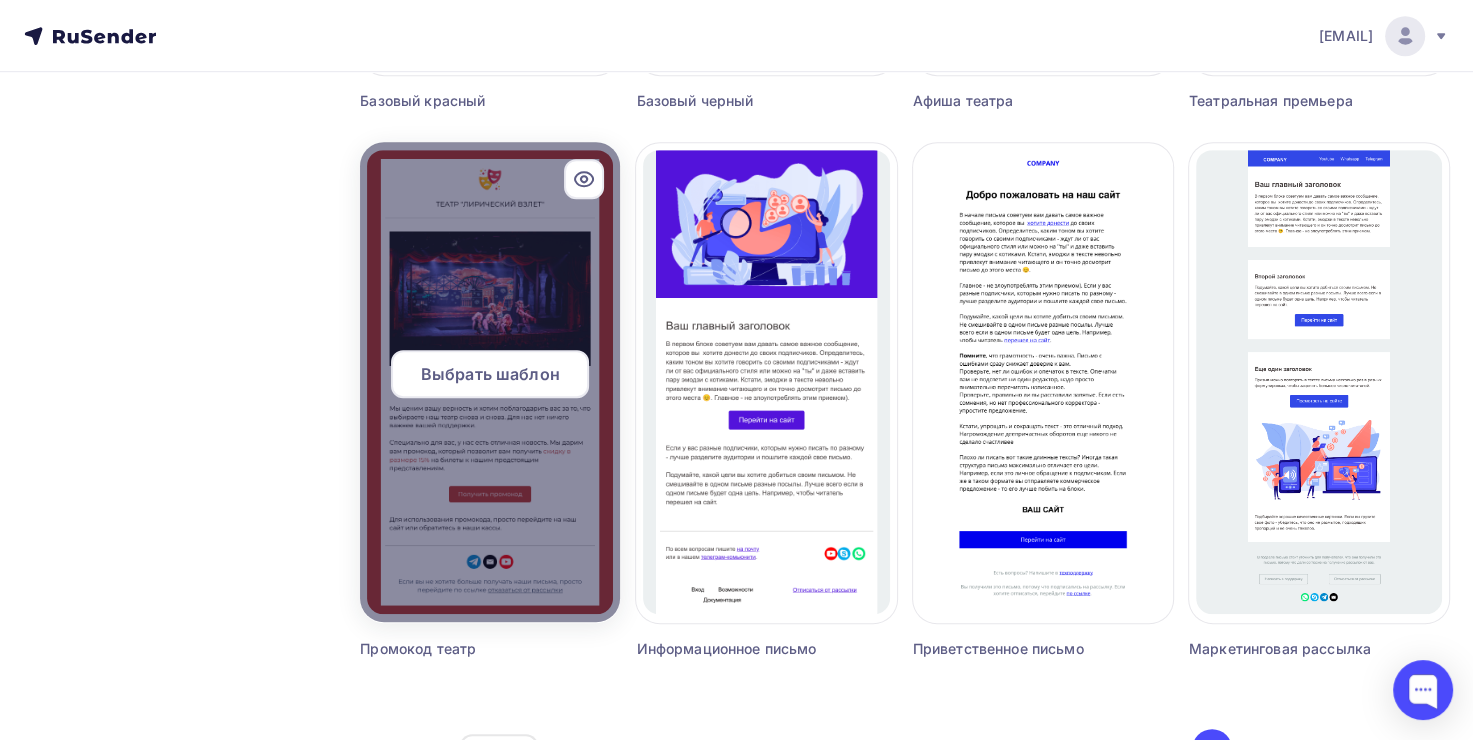 click on "Выбрать шаблон" at bounding box center [490, 374] 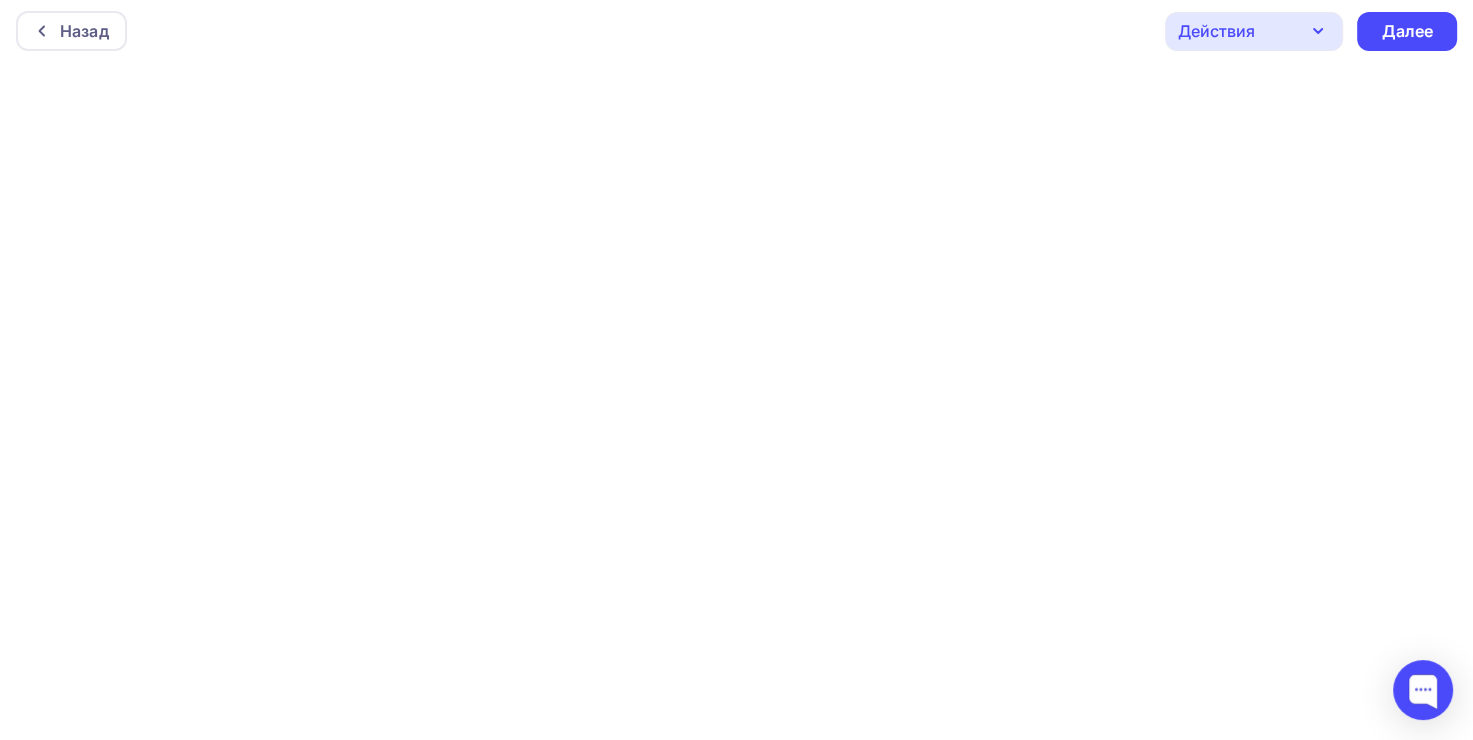 scroll, scrollTop: 0, scrollLeft: 0, axis: both 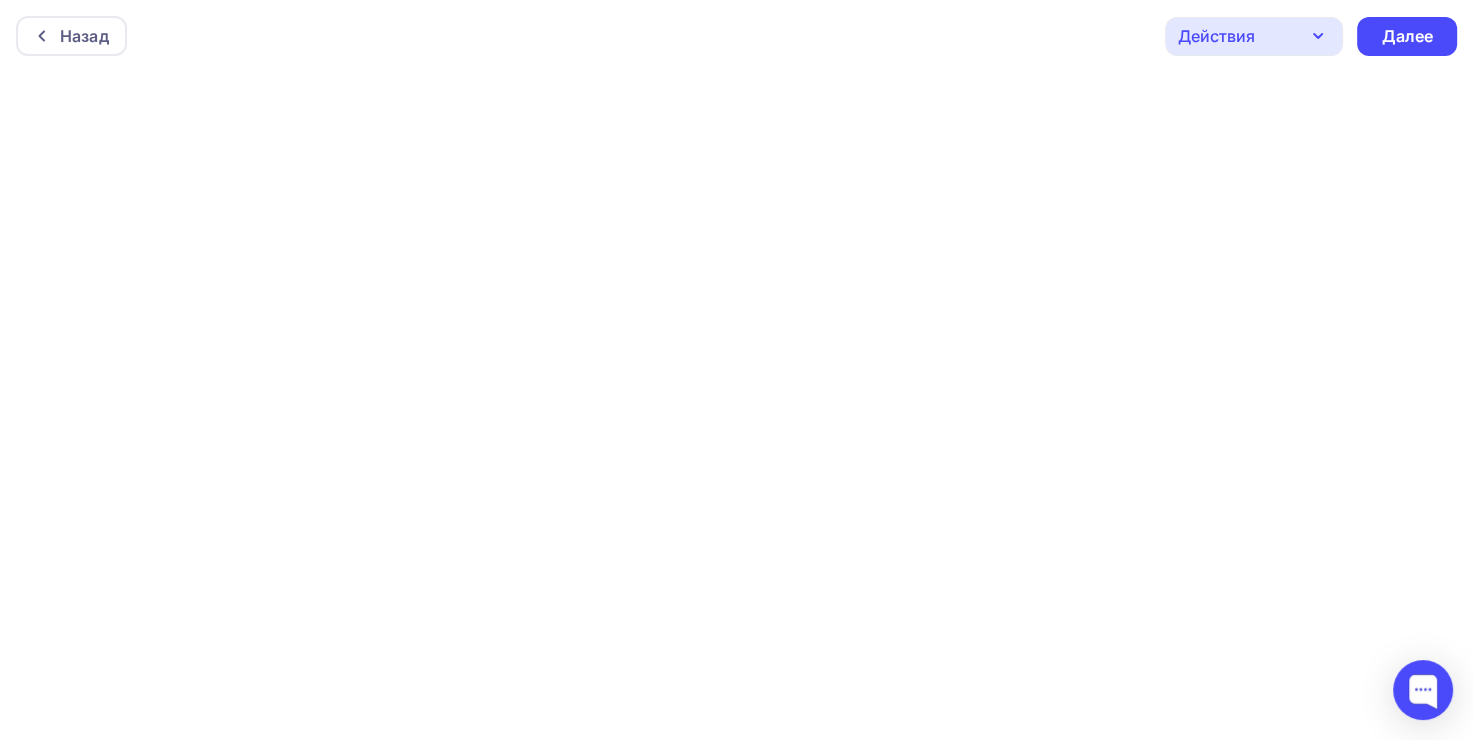 click on "Действия" at bounding box center [1216, 36] 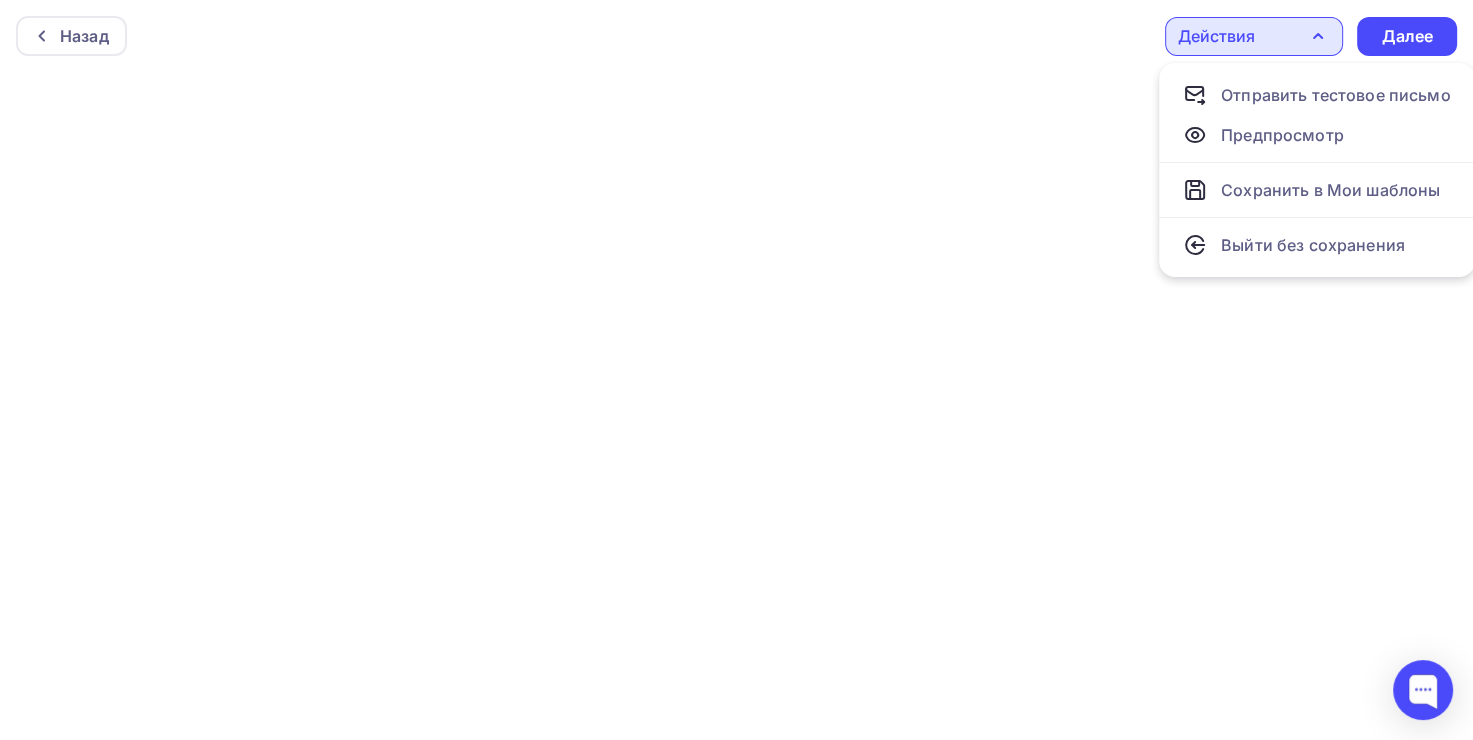 click on "Назад
Действия
Отправить тестовое письмо             Предпросмотр               Сохранить в Мои шаблоны               Выйти без сохранения               Далее" at bounding box center (736, 36) 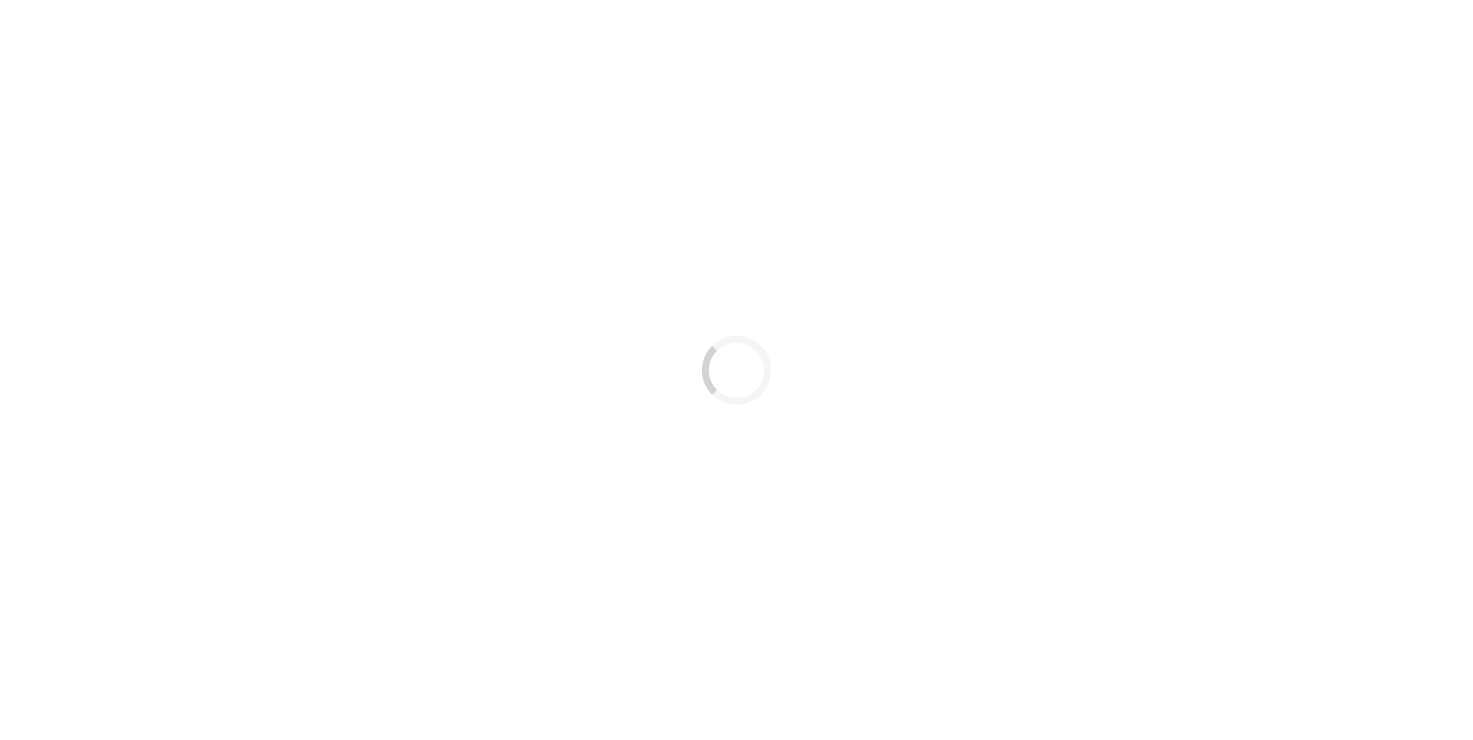 scroll, scrollTop: 0, scrollLeft: 0, axis: both 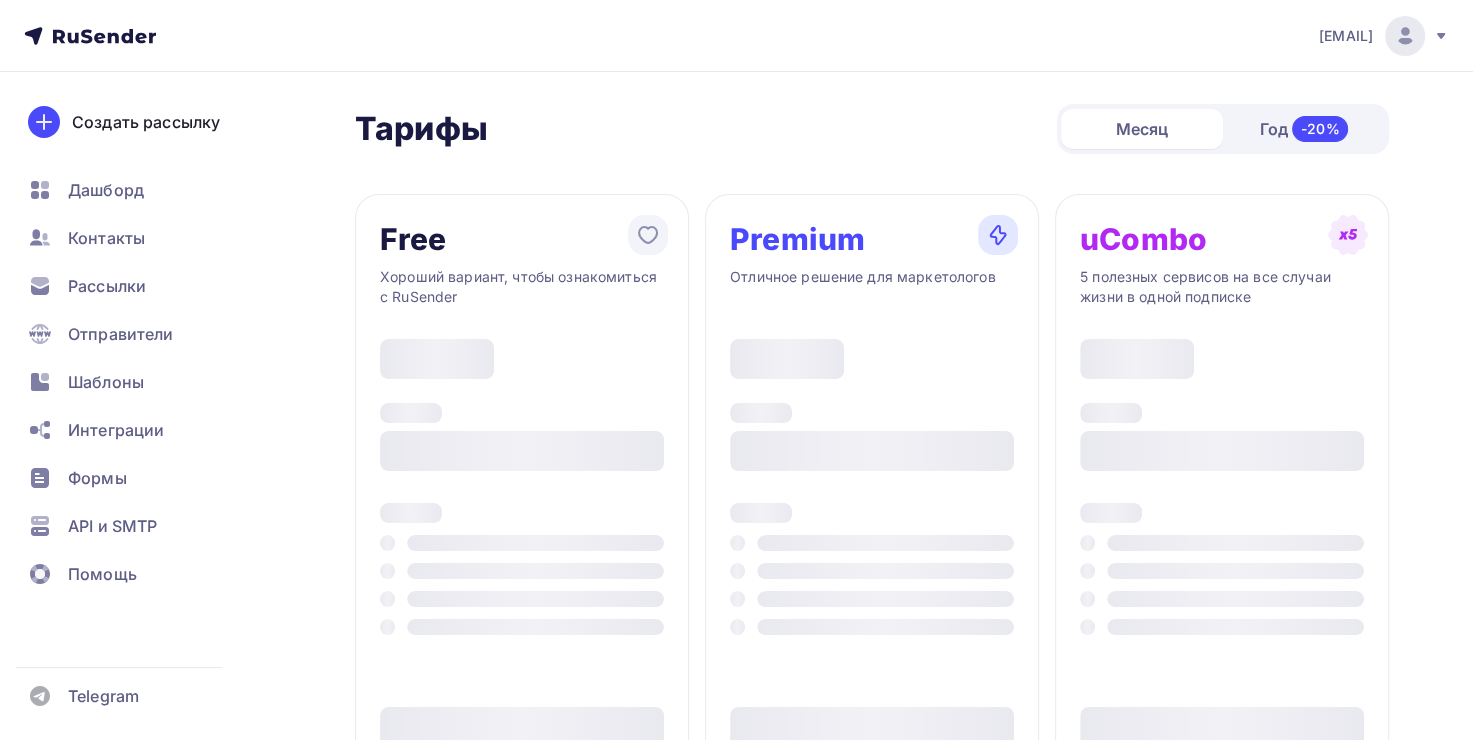 type on "500" 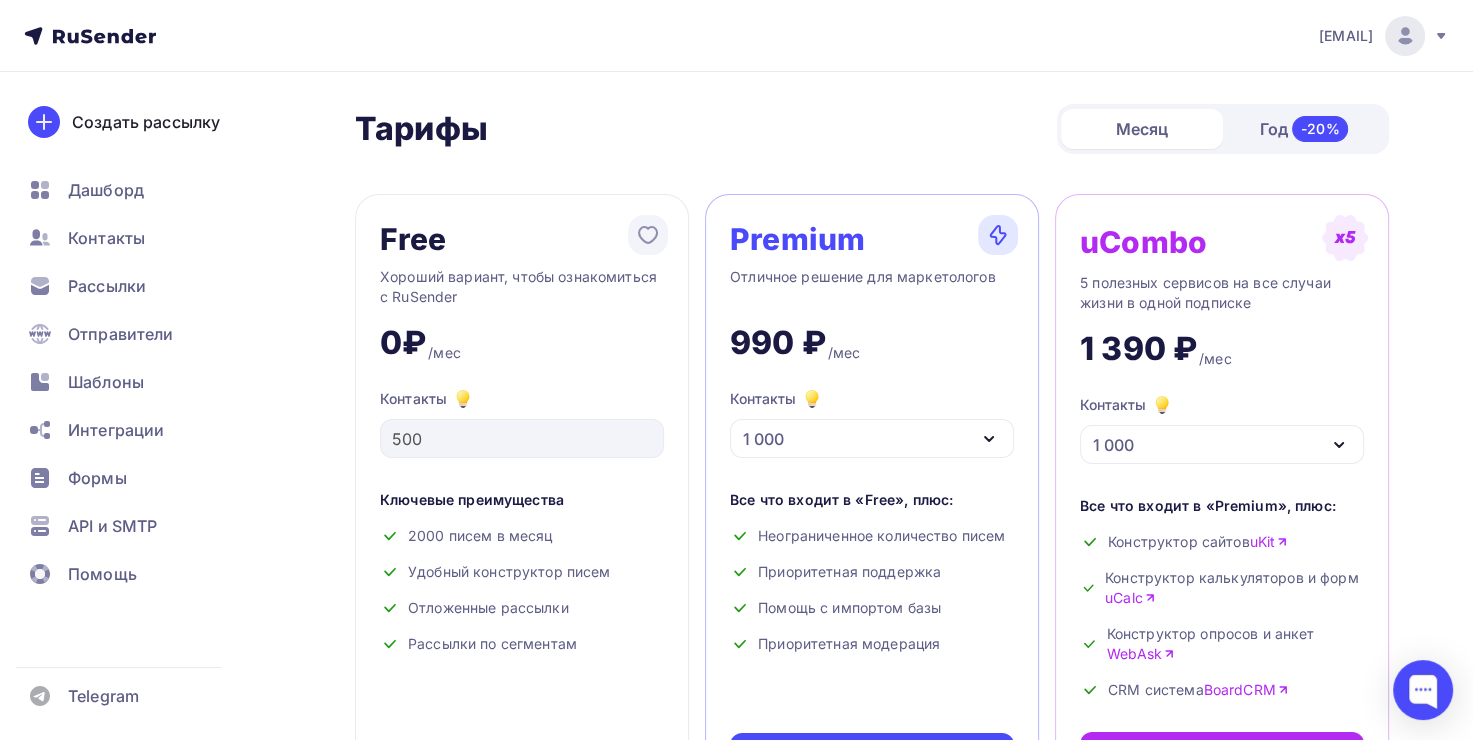 click on "1 000" at bounding box center [872, 438] 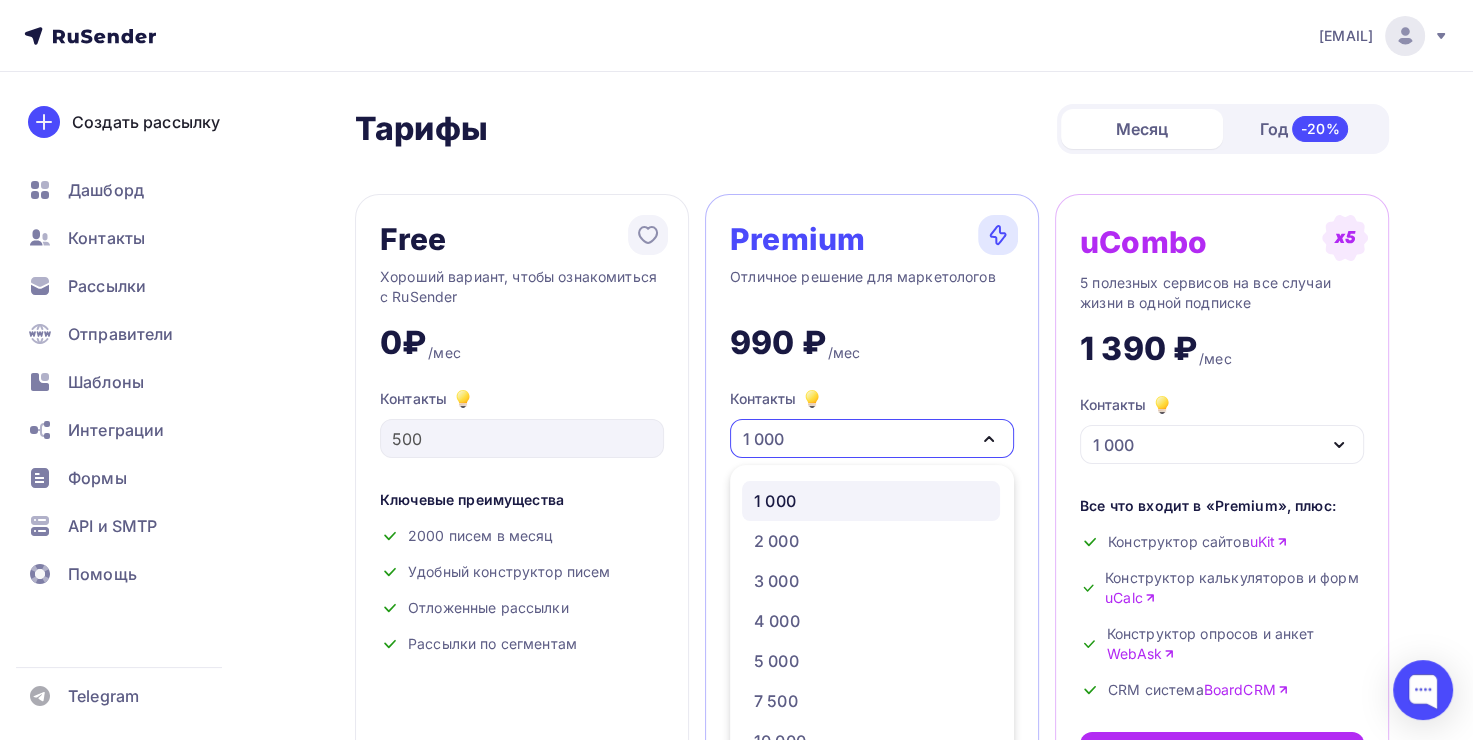 scroll, scrollTop: 54, scrollLeft: 0, axis: vertical 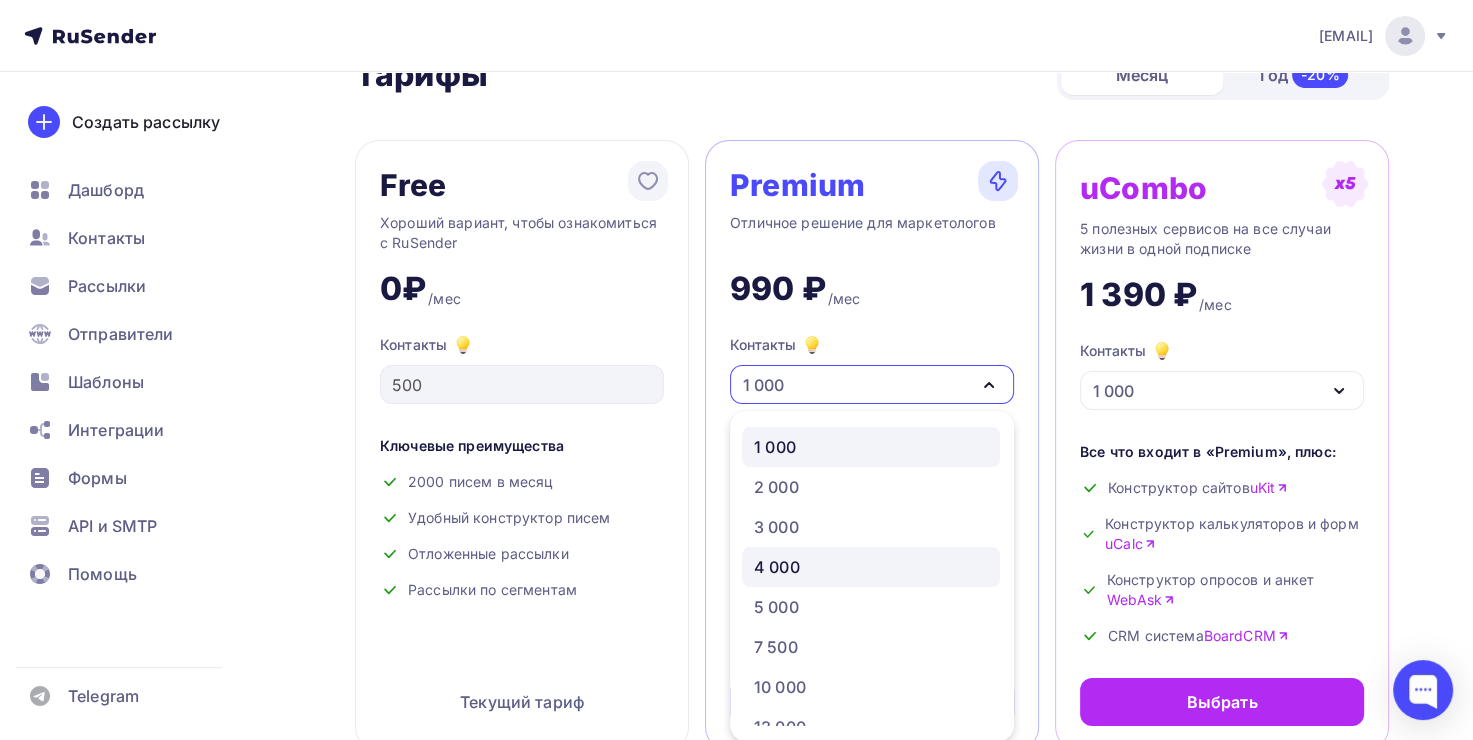 click on "4 000" at bounding box center [871, 567] 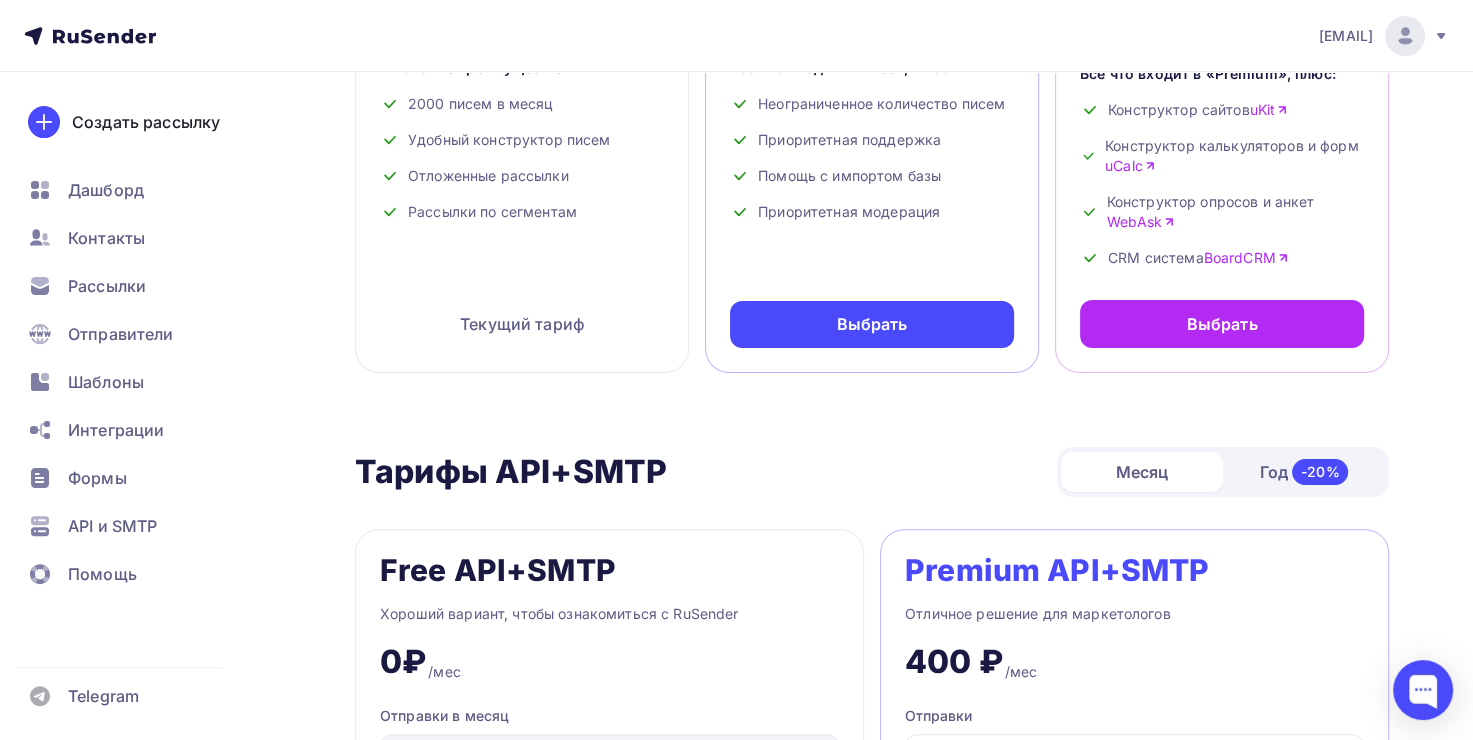 scroll, scrollTop: 554, scrollLeft: 0, axis: vertical 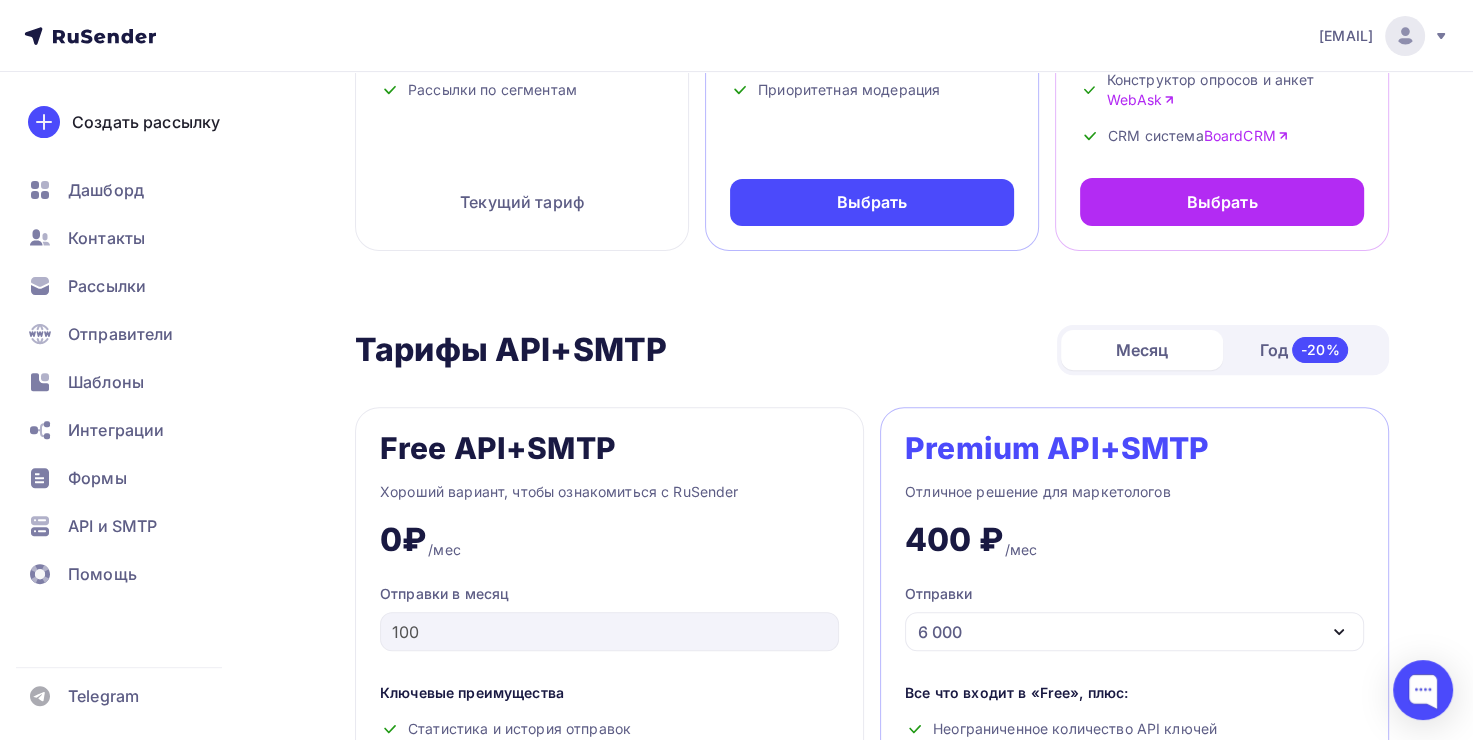 click on "dennastya01@gmail.com             Аккаунт         Тарифы       Выйти
Создать рассылку
Дашборд
Контакты
Рассылки
Отправители
Шаблоны
Интеграции
Формы
API и SMTP
Помощь
Telegram
Аккаунт         Тарифы                   Помощь       Выйти" at bounding box center (736, 36) 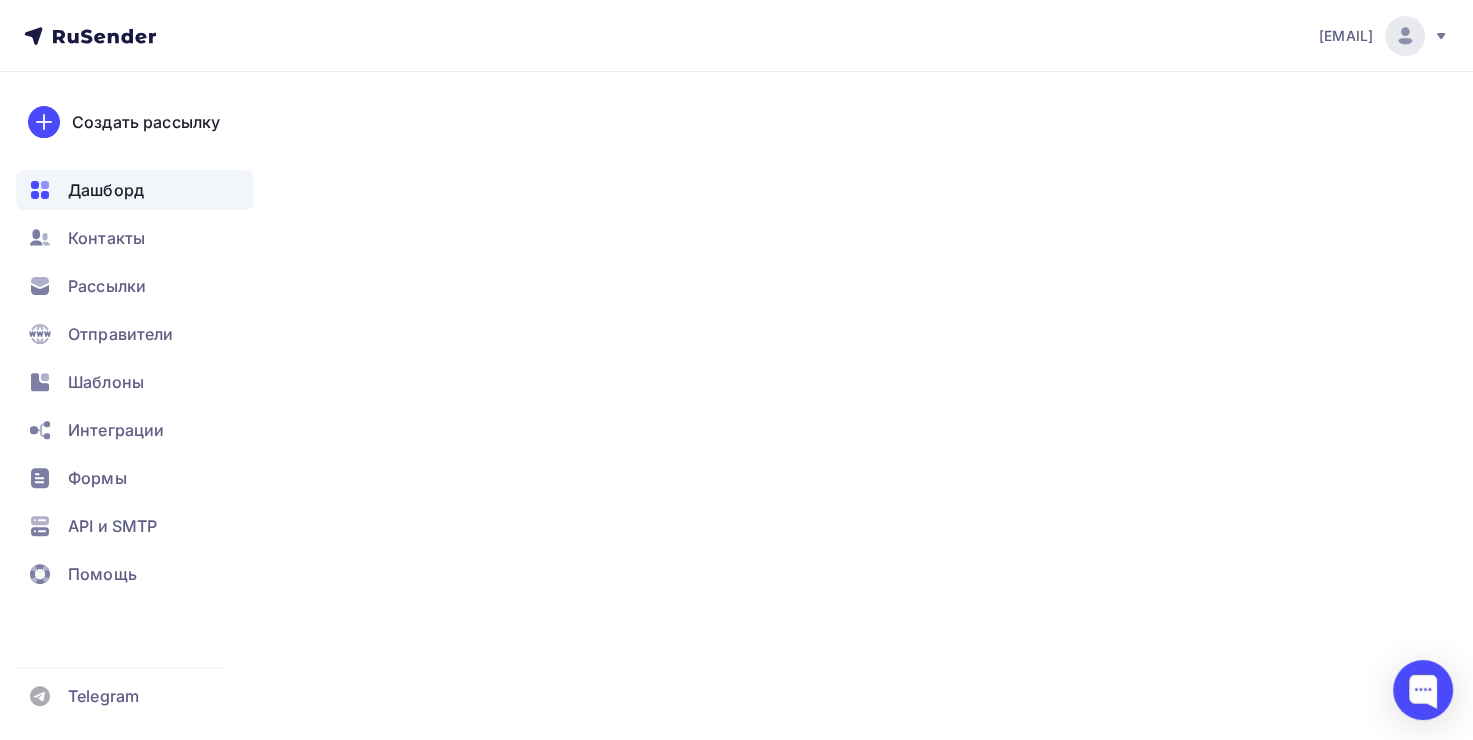 scroll, scrollTop: 0, scrollLeft: 0, axis: both 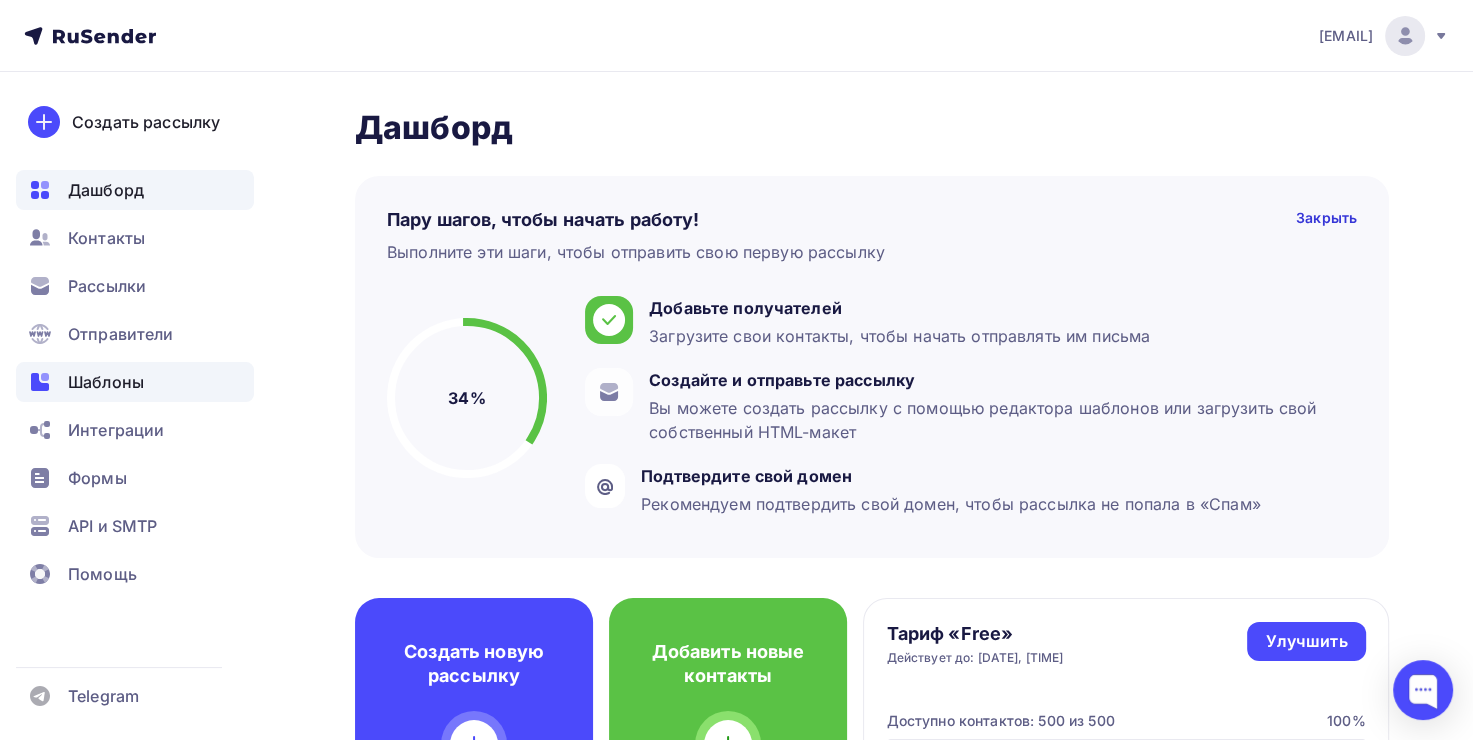 click on "Шаблоны" at bounding box center (106, 382) 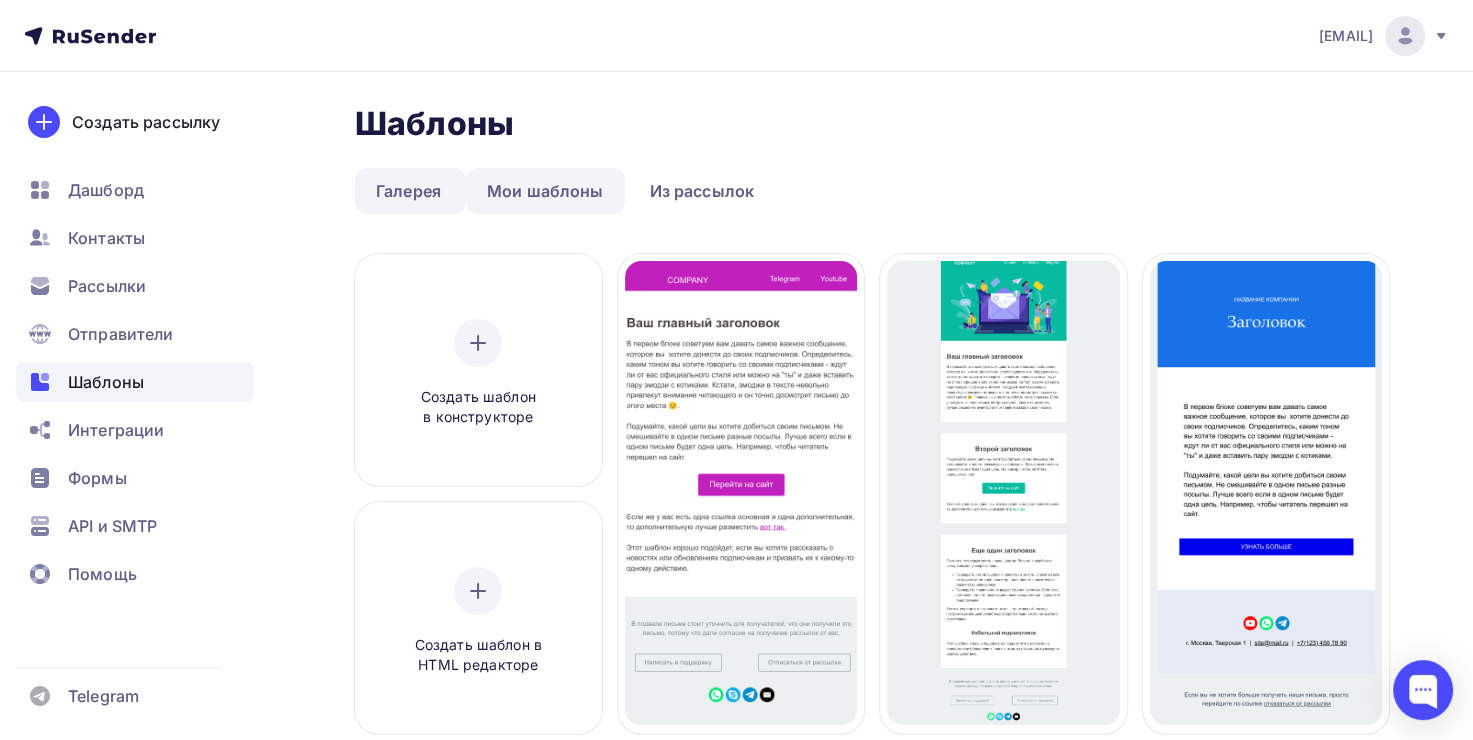 click on "Мои шаблоны" at bounding box center [545, 191] 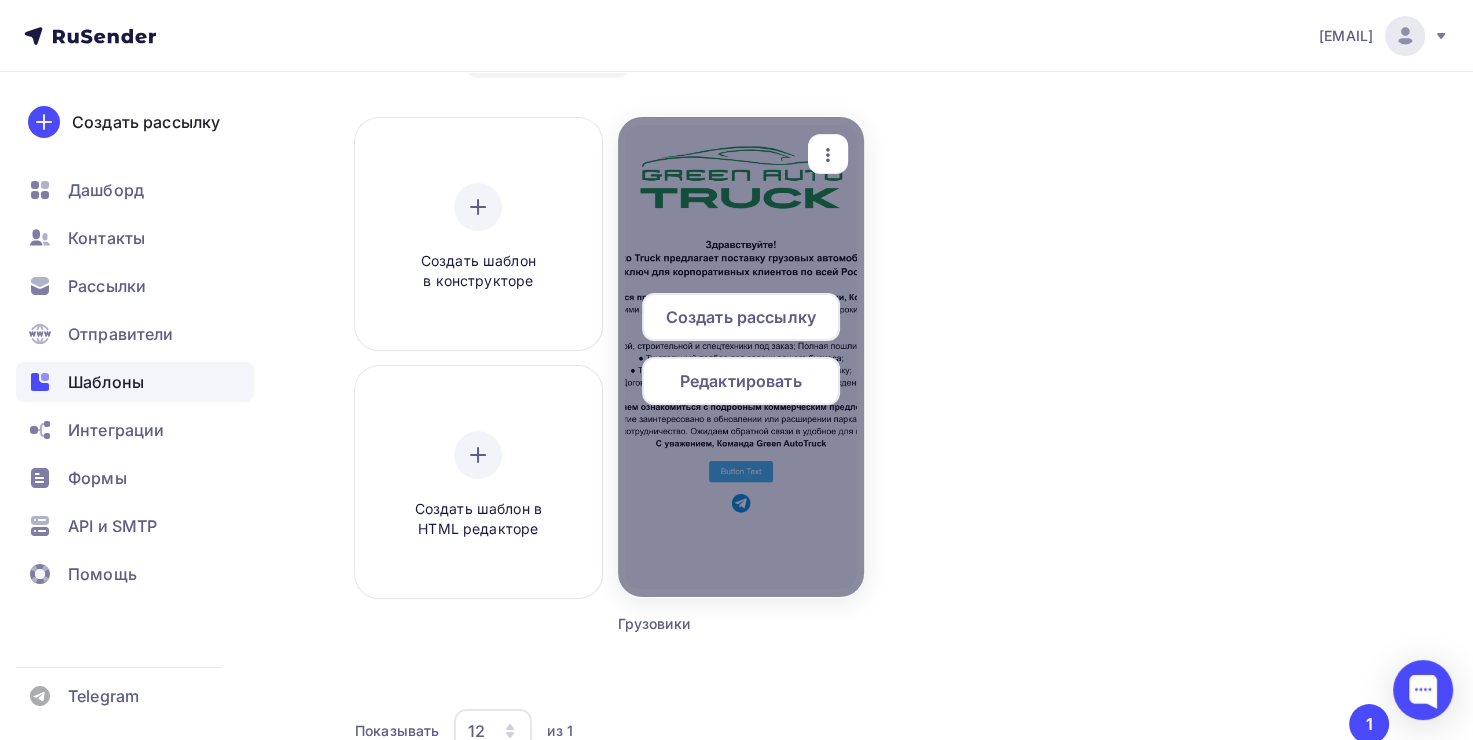 scroll, scrollTop: 200, scrollLeft: 0, axis: vertical 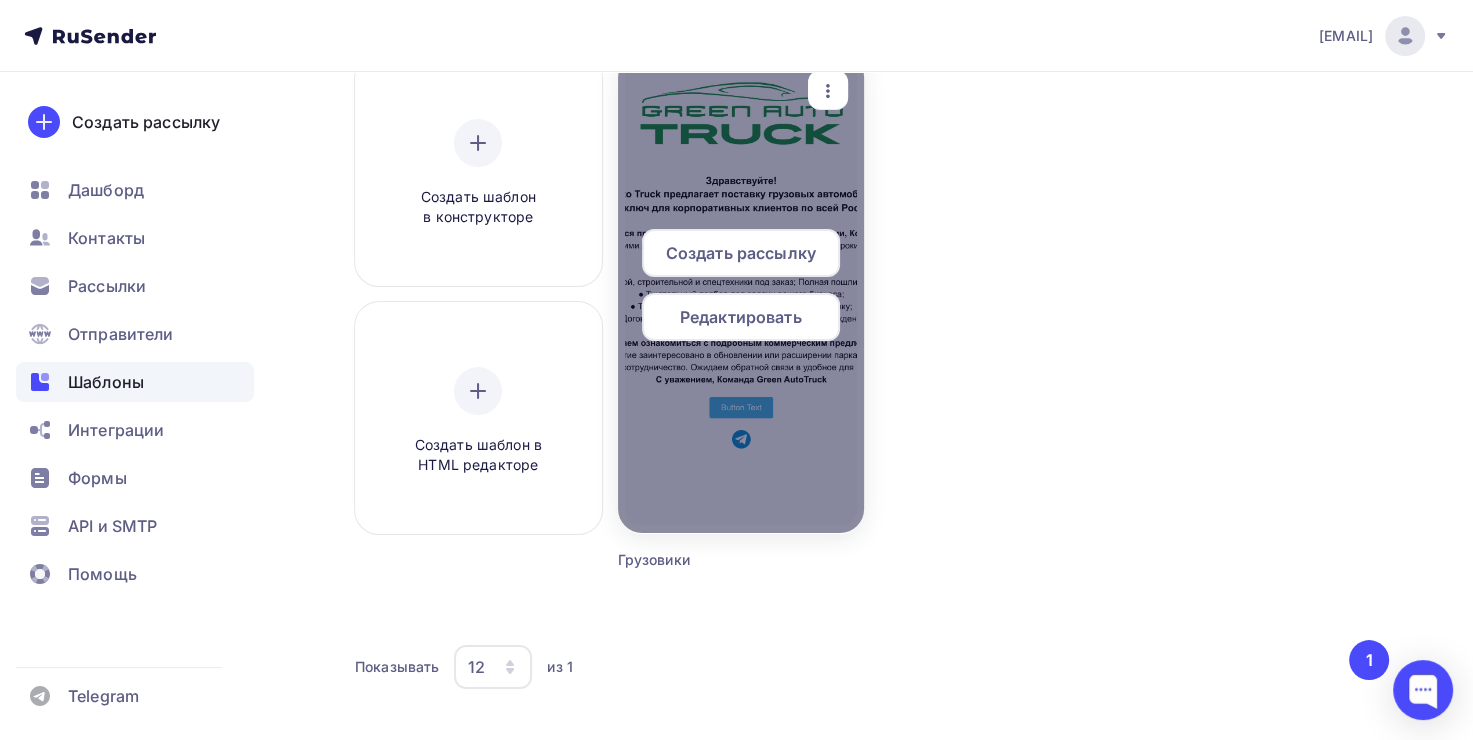 click at bounding box center [741, 293] 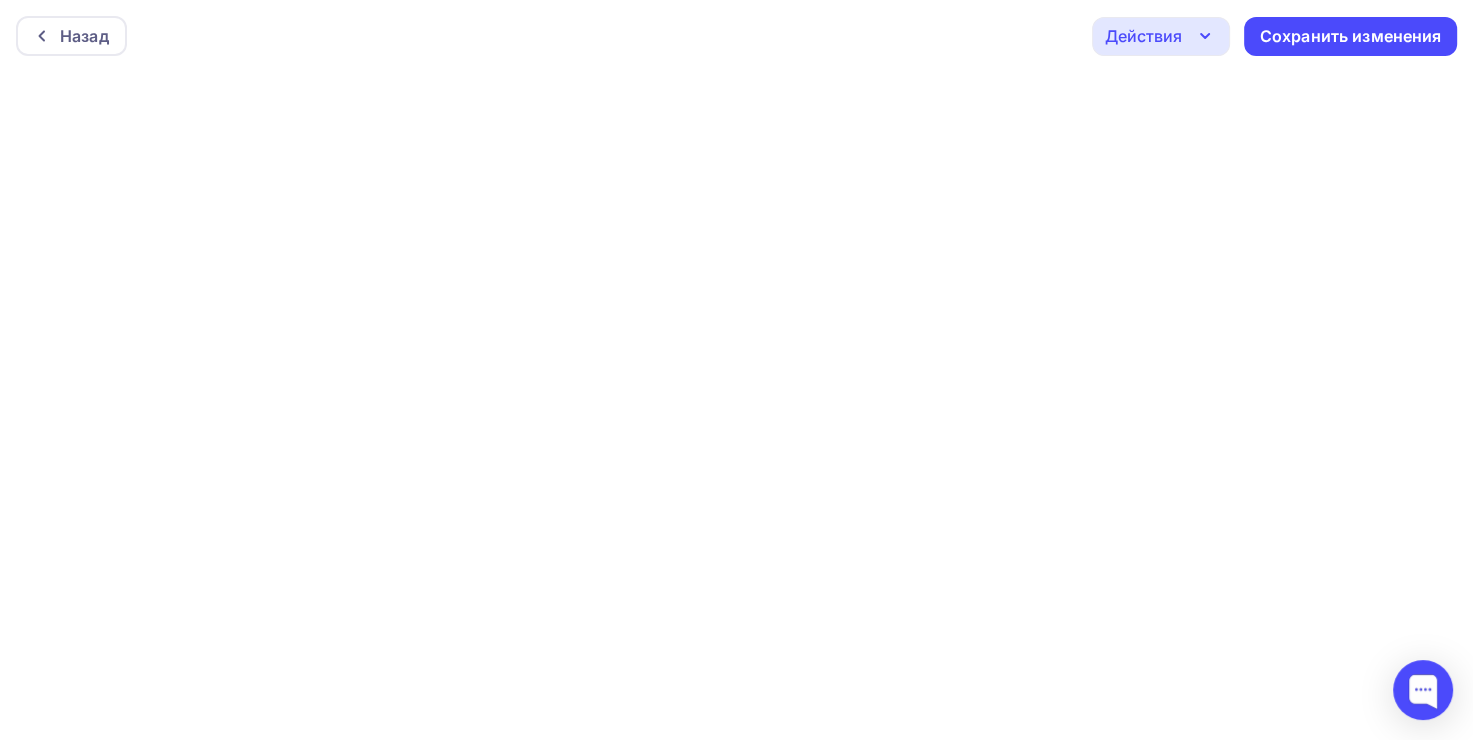 scroll, scrollTop: 4, scrollLeft: 0, axis: vertical 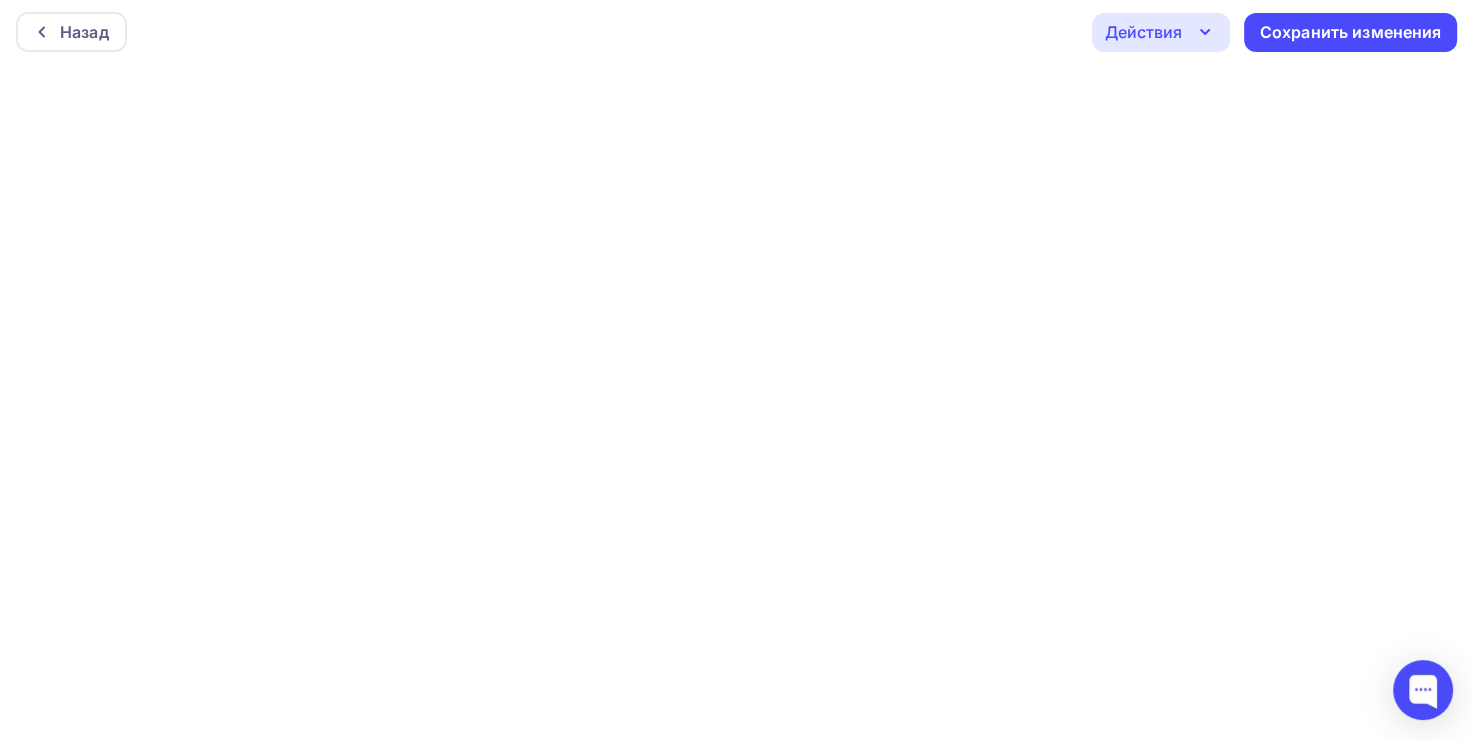 click on "Назад
Действия
Отправить тестовое письмо             Предпросмотр               Выйти без сохранения               Сохранить изменения" at bounding box center (736, 32) 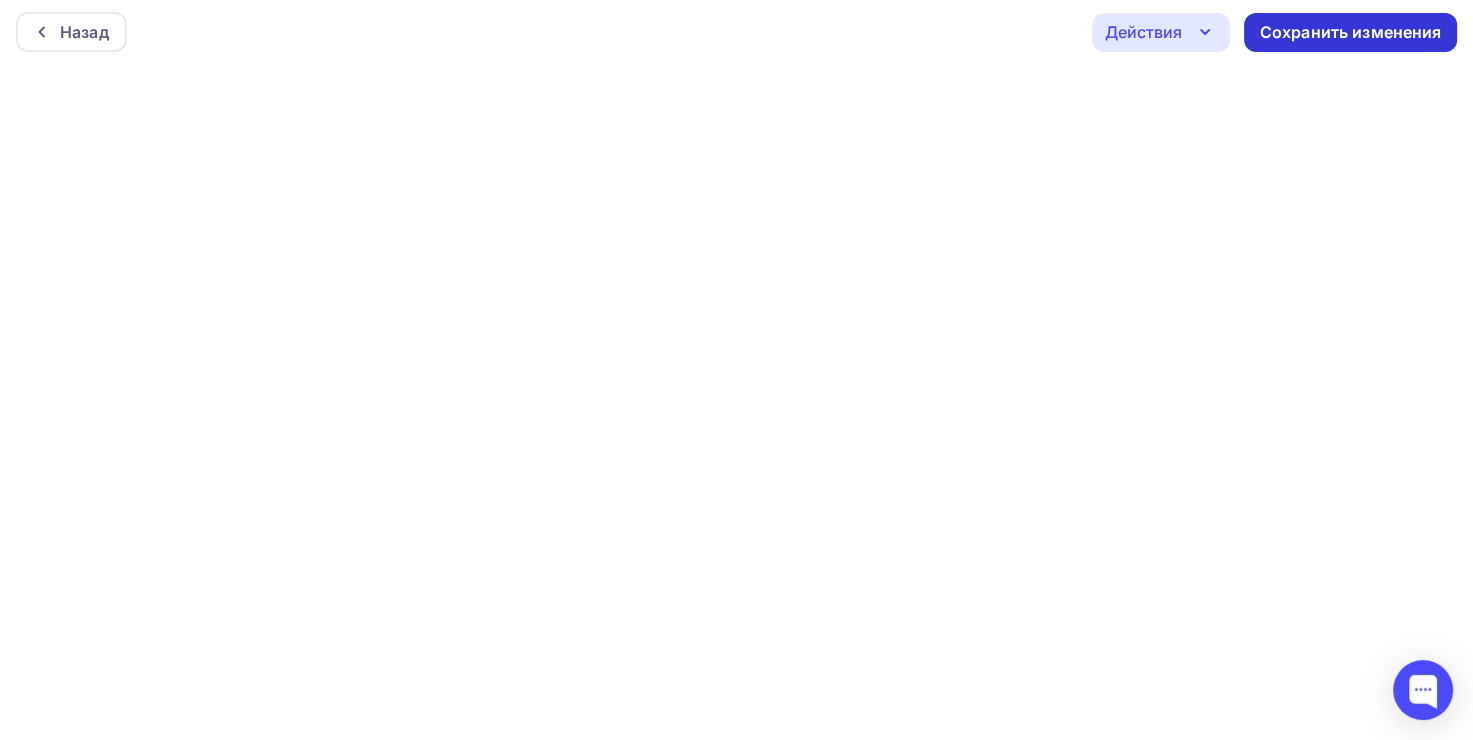click on "Сохранить изменения" at bounding box center [1351, 32] 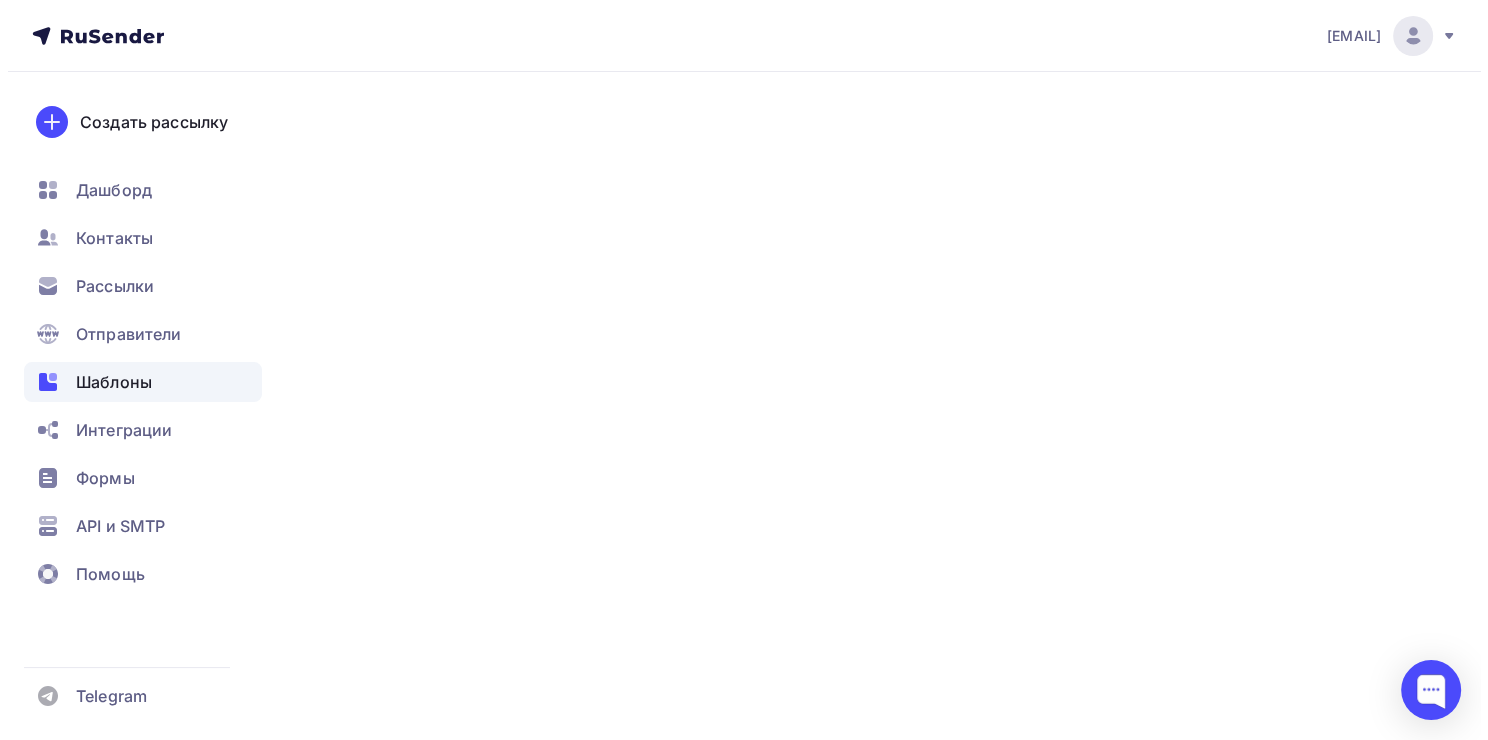 scroll, scrollTop: 0, scrollLeft: 0, axis: both 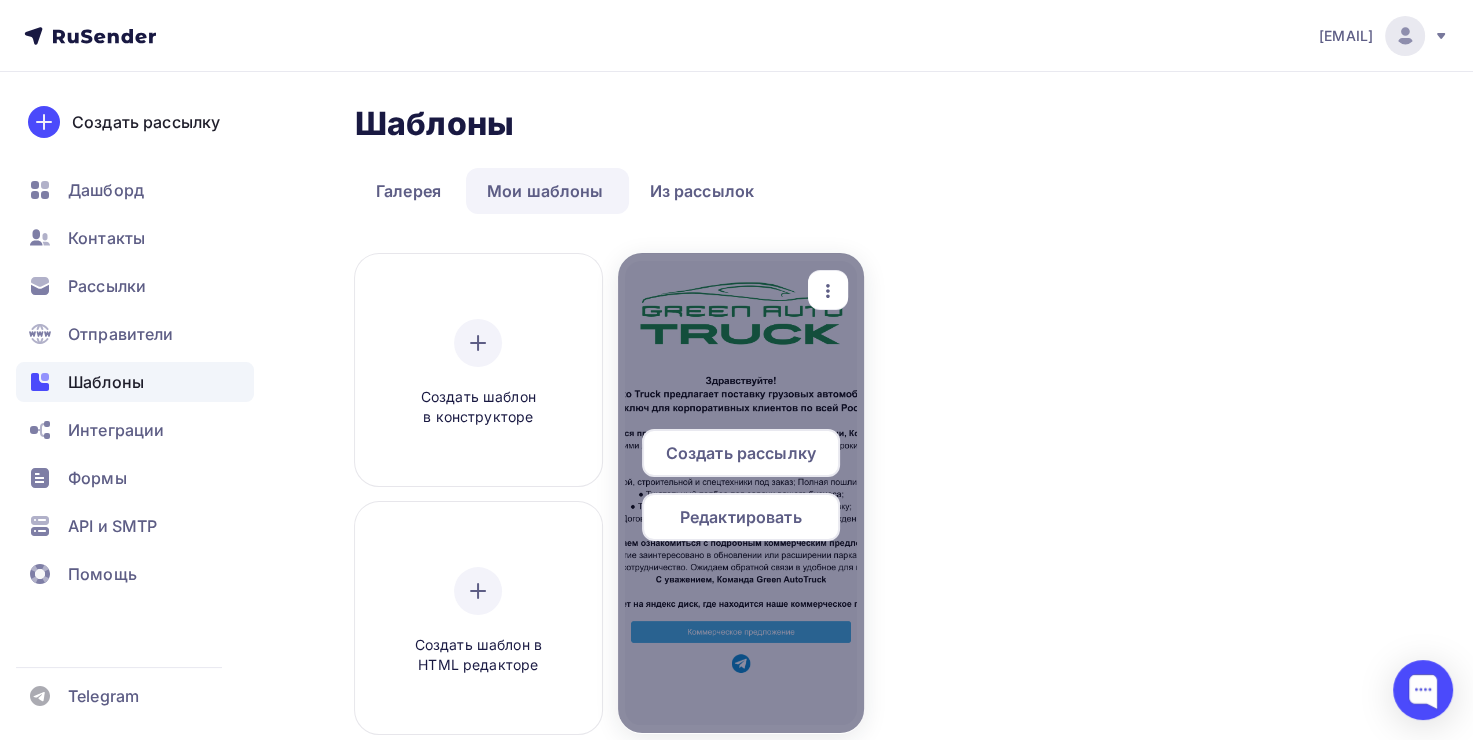 click at bounding box center (741, 493) 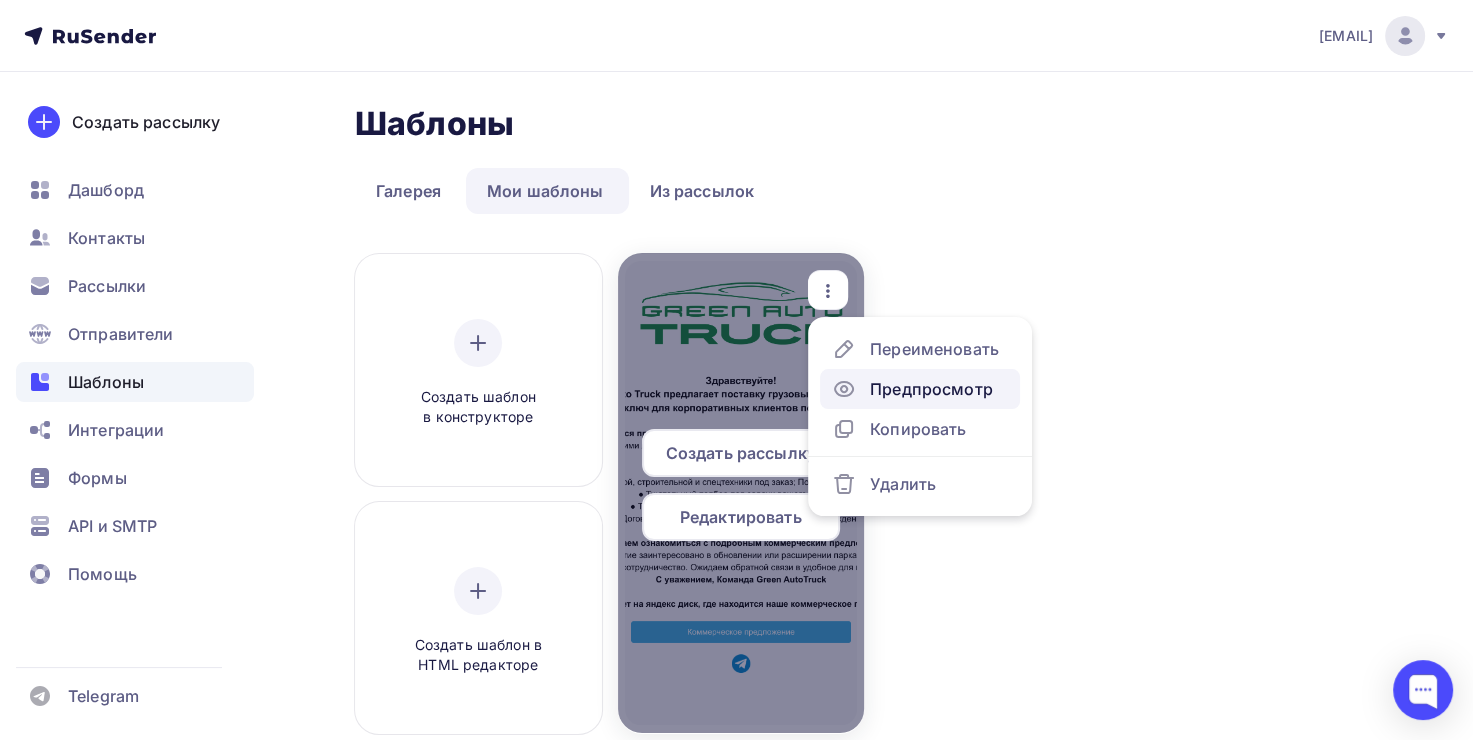 click on "Предпросмотр" at bounding box center [912, 389] 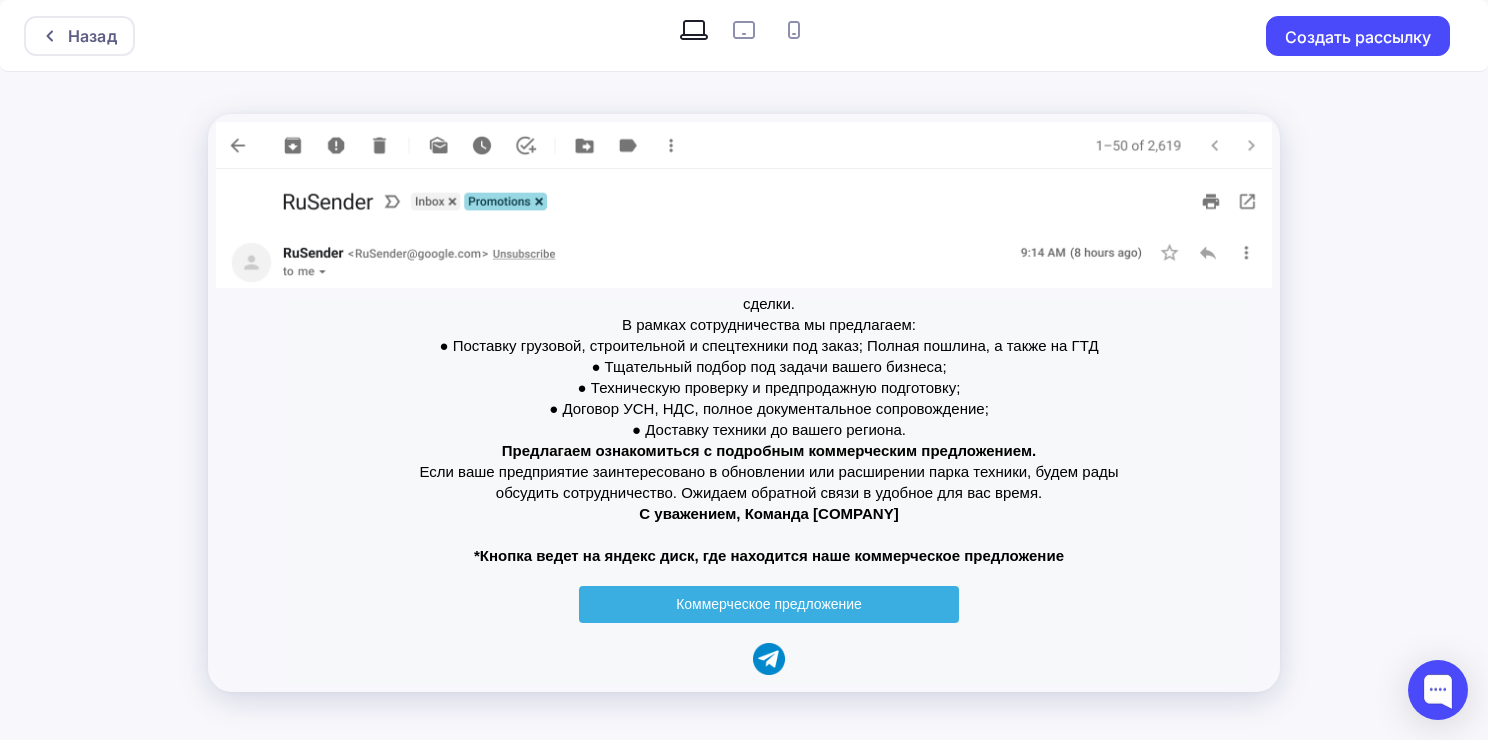 scroll, scrollTop: 336, scrollLeft: 0, axis: vertical 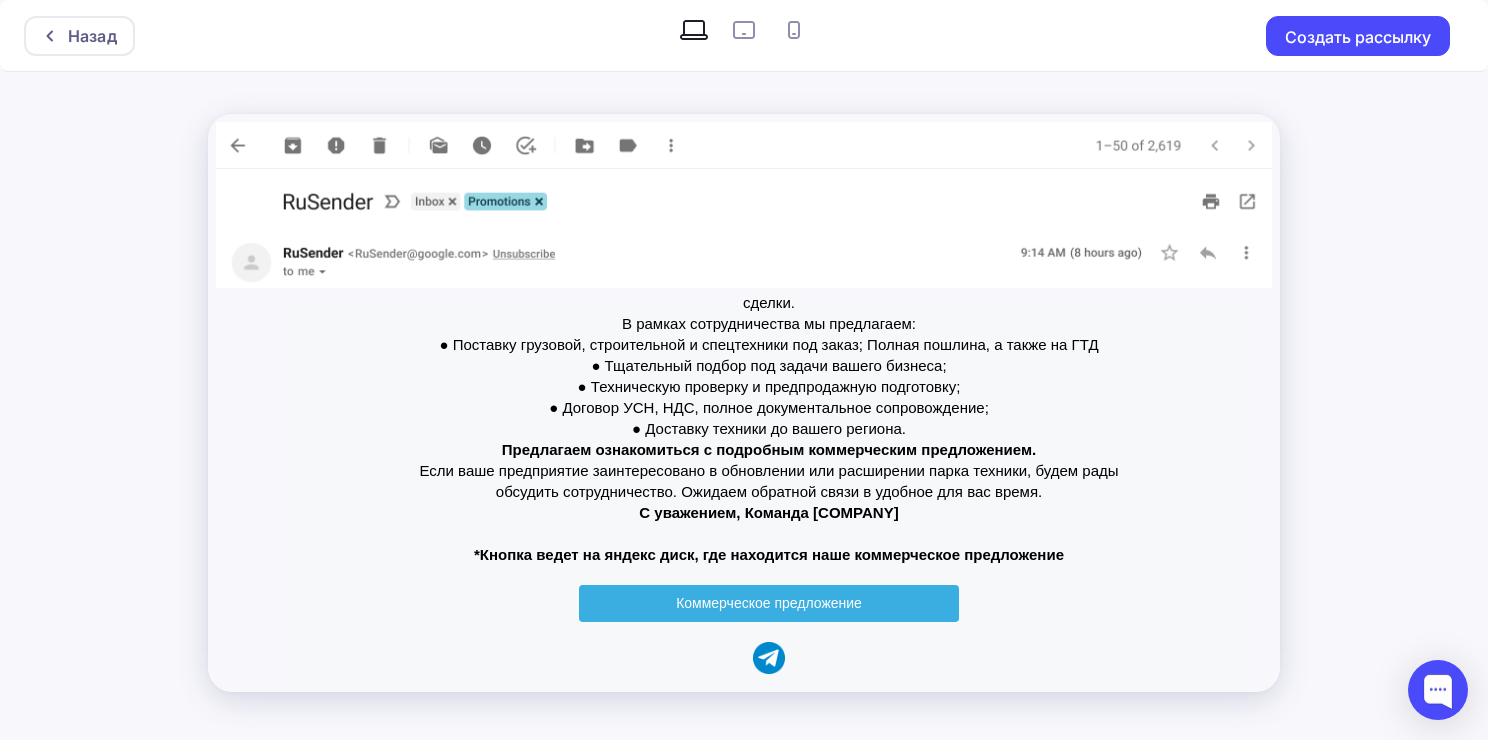 click on "Коммерческое предложение" at bounding box center (769, 603) 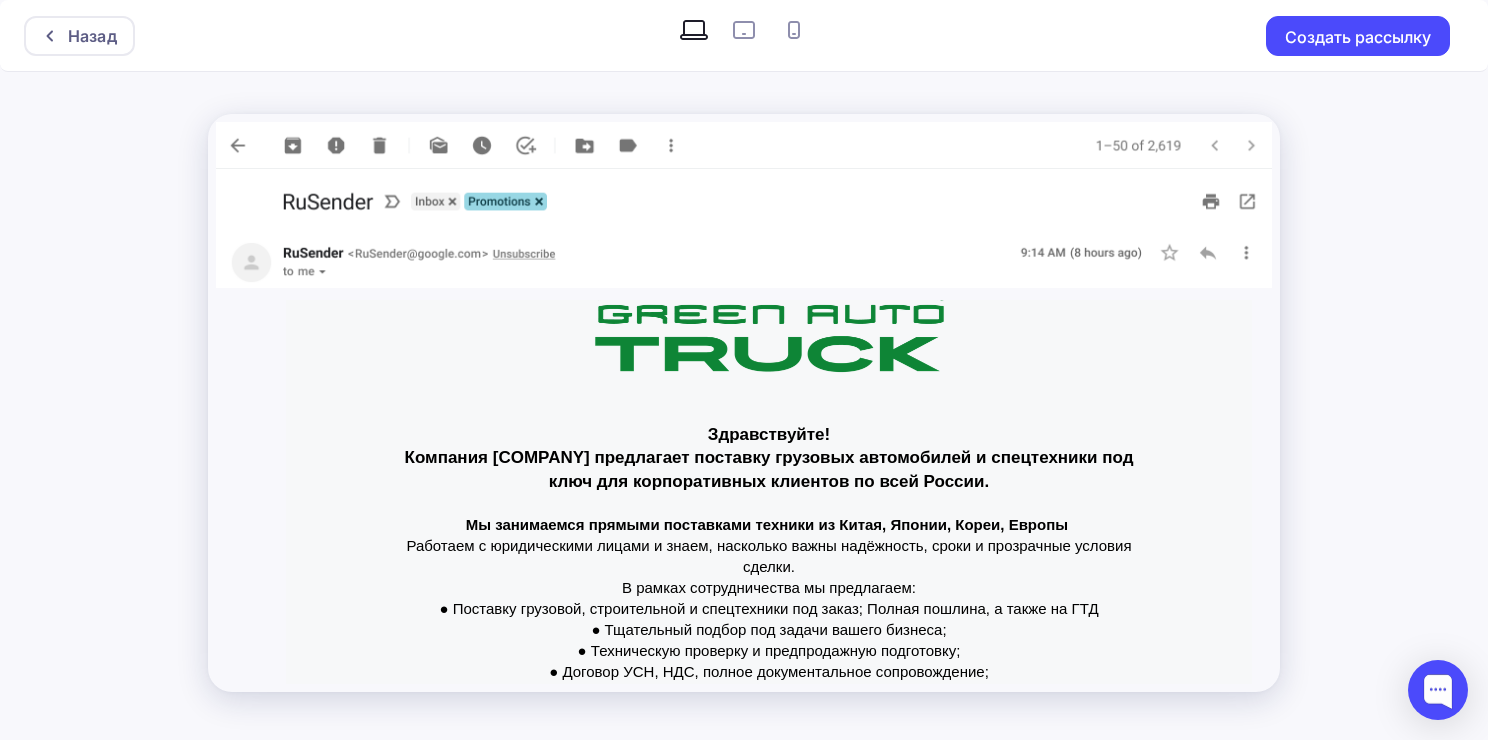 scroll, scrollTop: 0, scrollLeft: 0, axis: both 